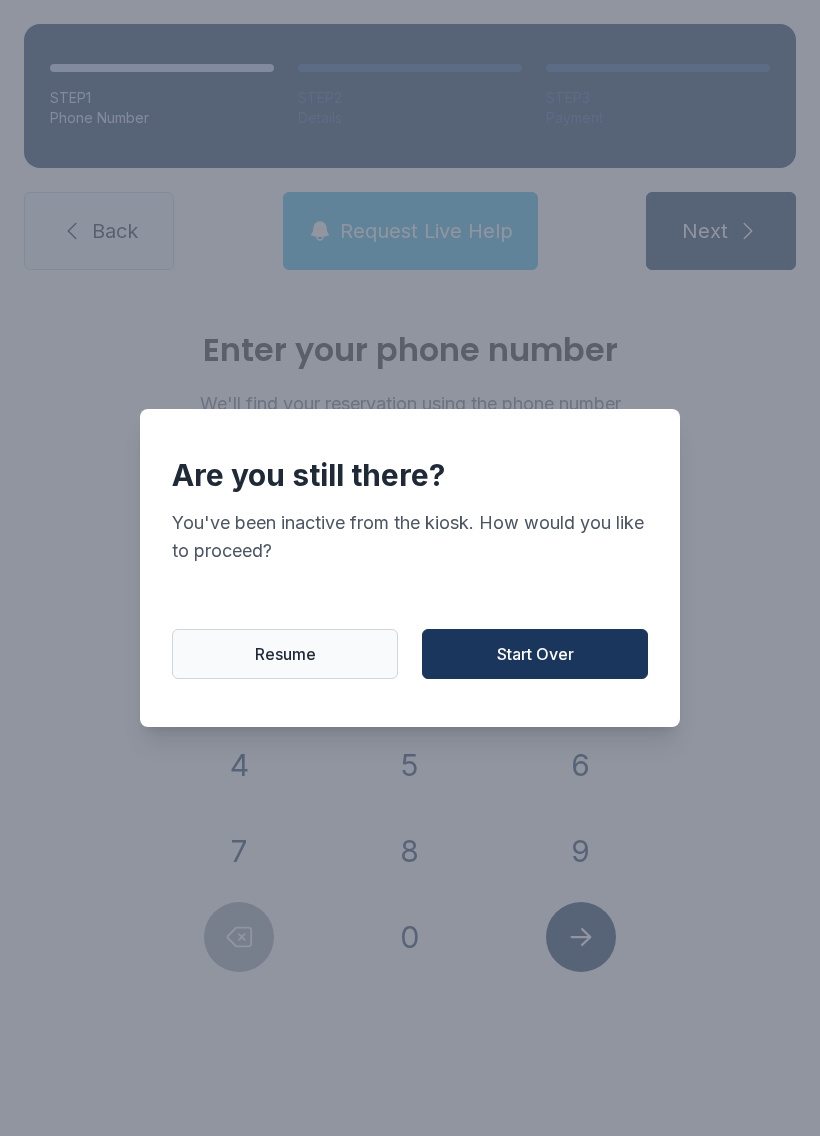 scroll, scrollTop: 0, scrollLeft: 0, axis: both 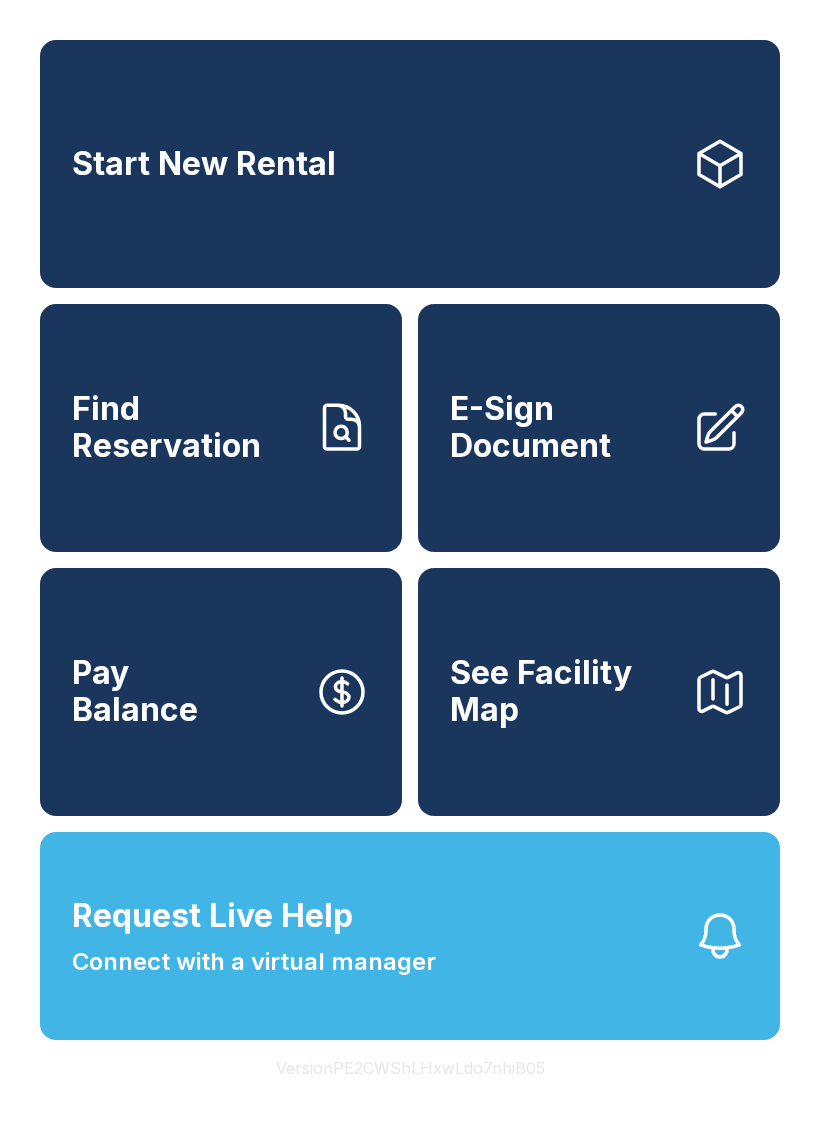 click on "Start New Rental" at bounding box center [204, 164] 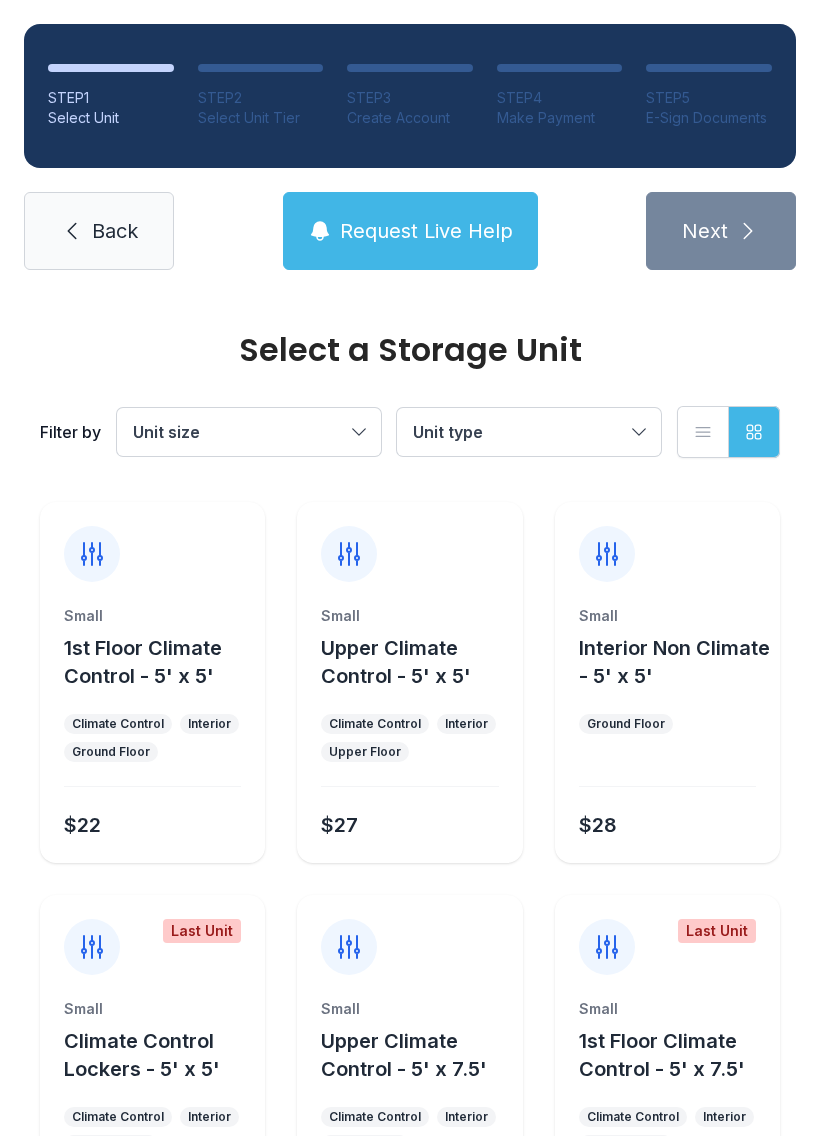 click on "Unit size" at bounding box center (249, 432) 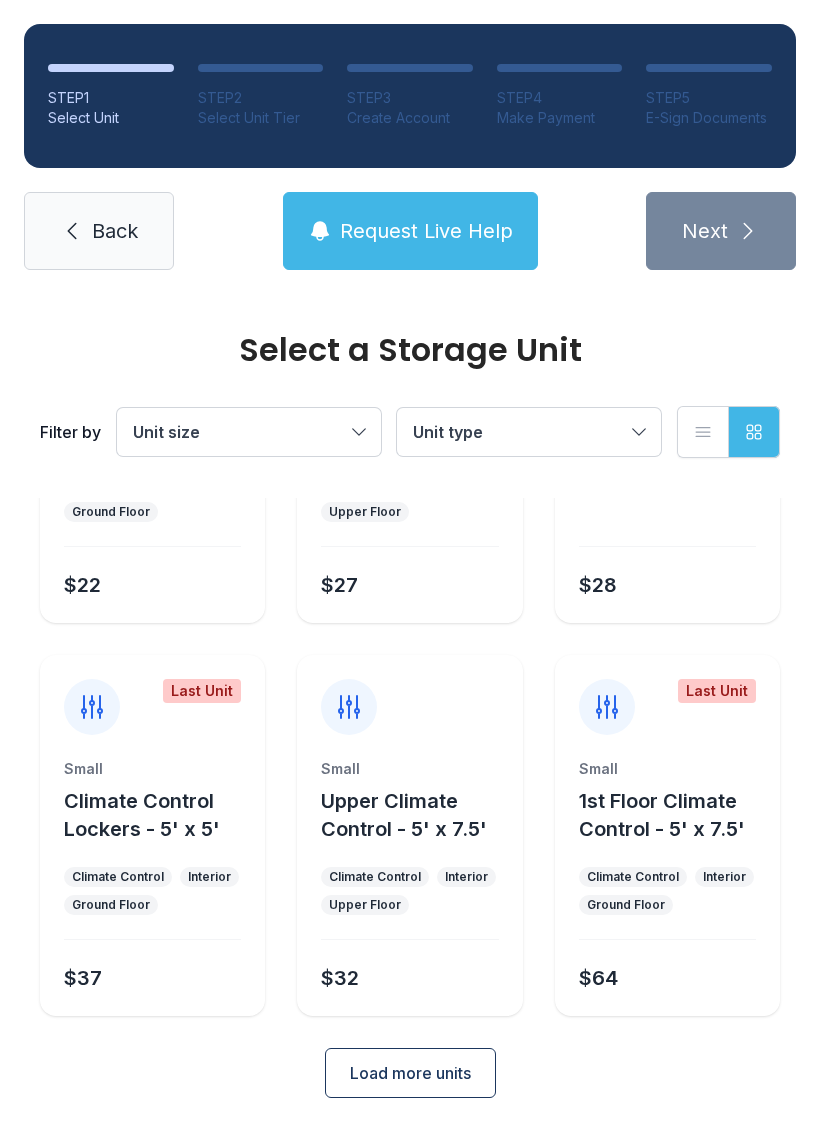 scroll, scrollTop: 238, scrollLeft: 0, axis: vertical 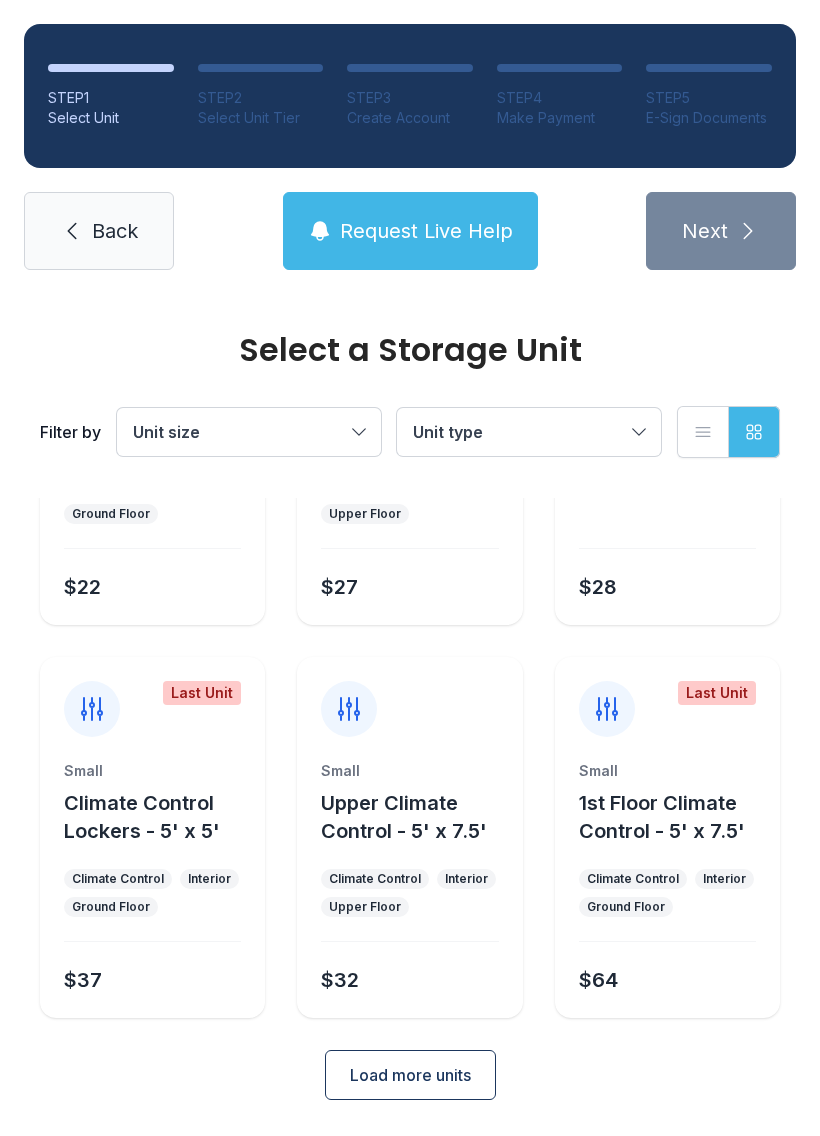 click on "Load more units" at bounding box center [410, 1075] 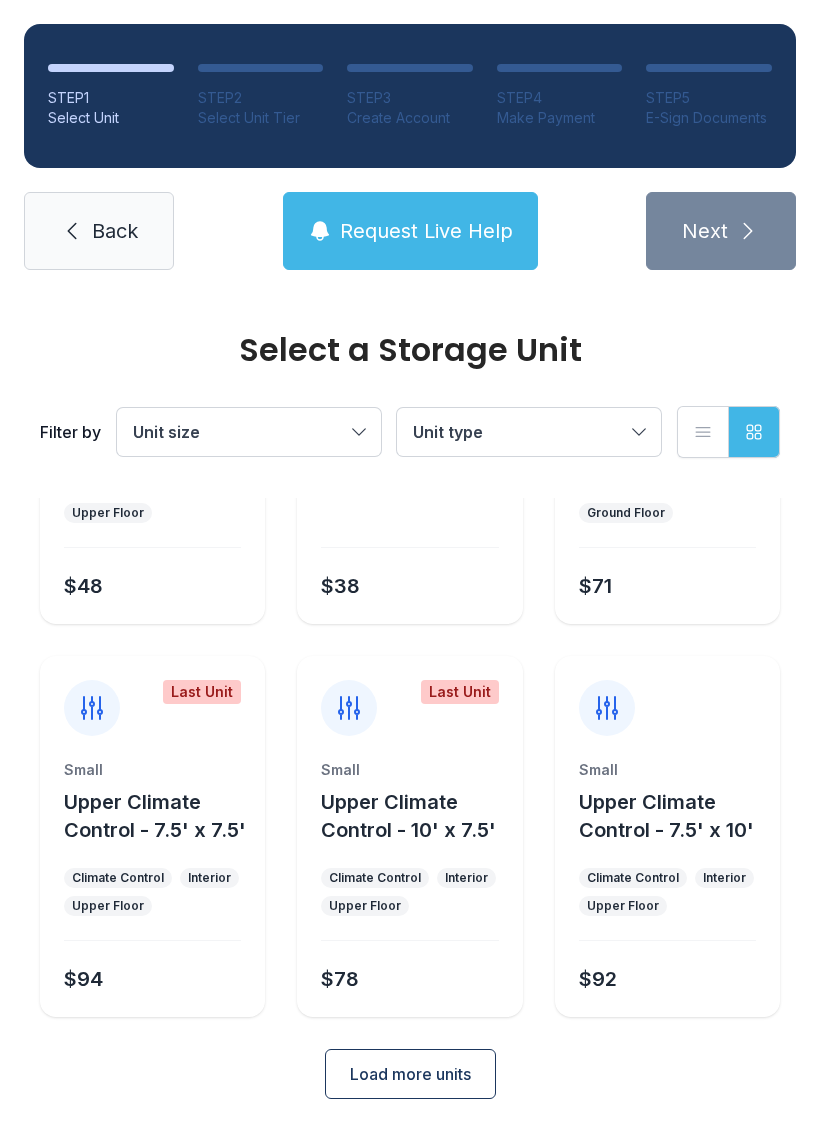 scroll, scrollTop: 1024, scrollLeft: 0, axis: vertical 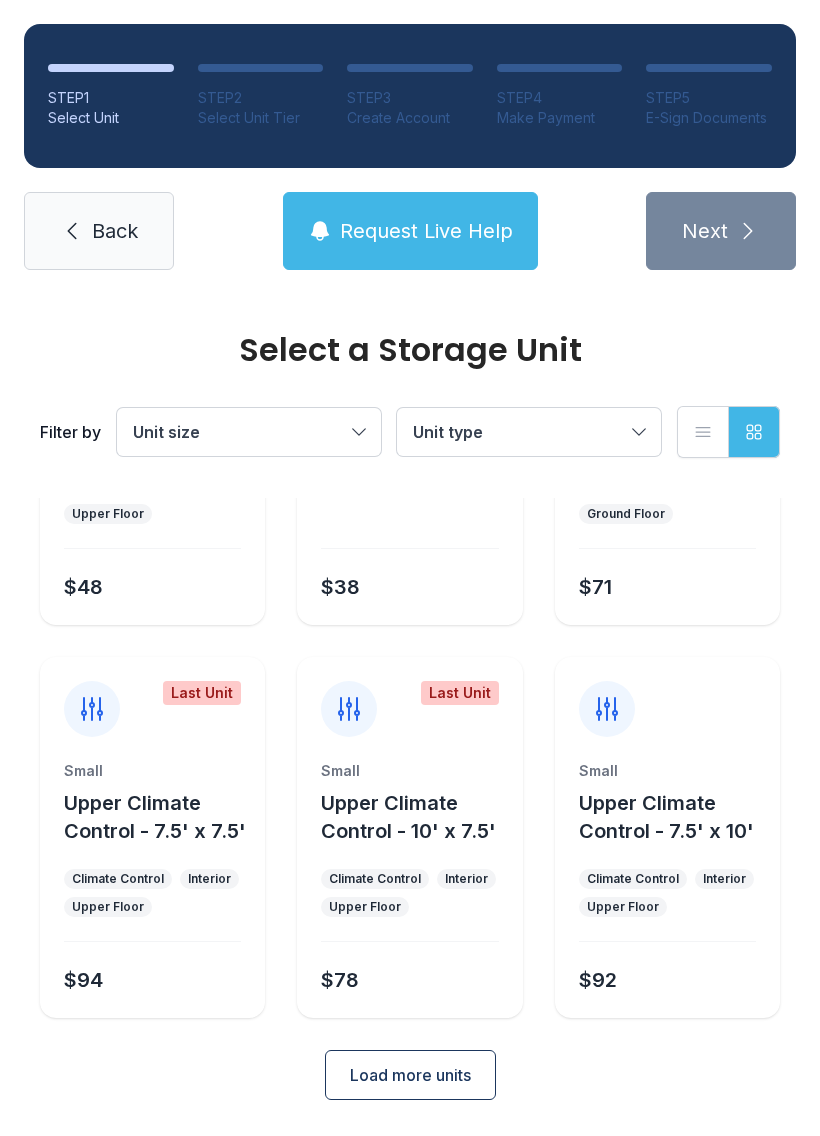 click on "Load more units" at bounding box center (410, 1075) 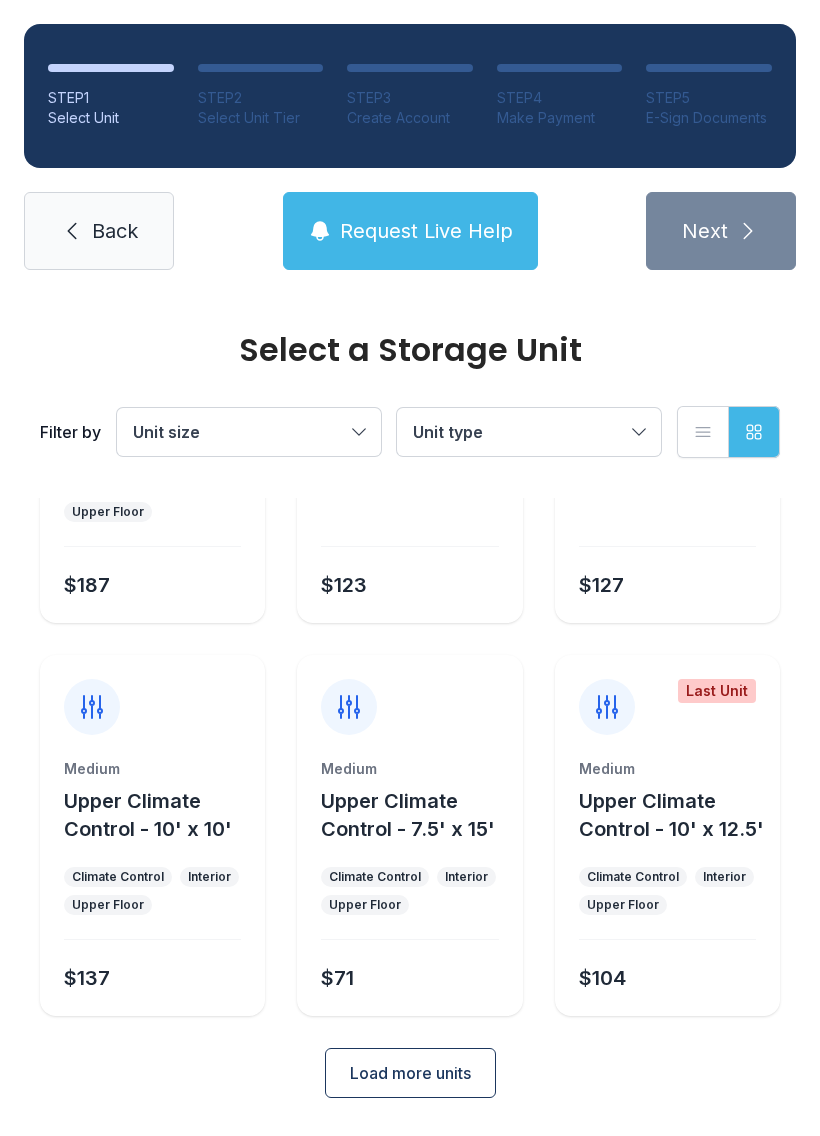 scroll, scrollTop: 1810, scrollLeft: 0, axis: vertical 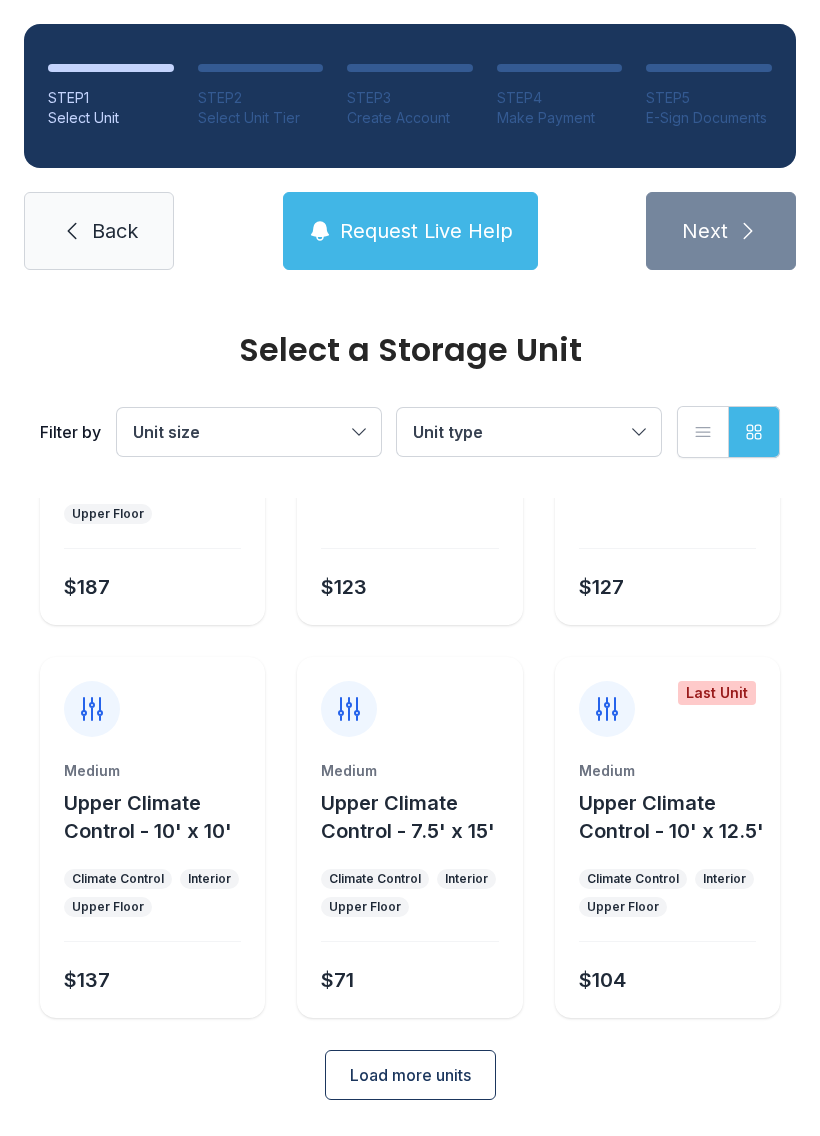 click on "Load more units" at bounding box center [410, 1075] 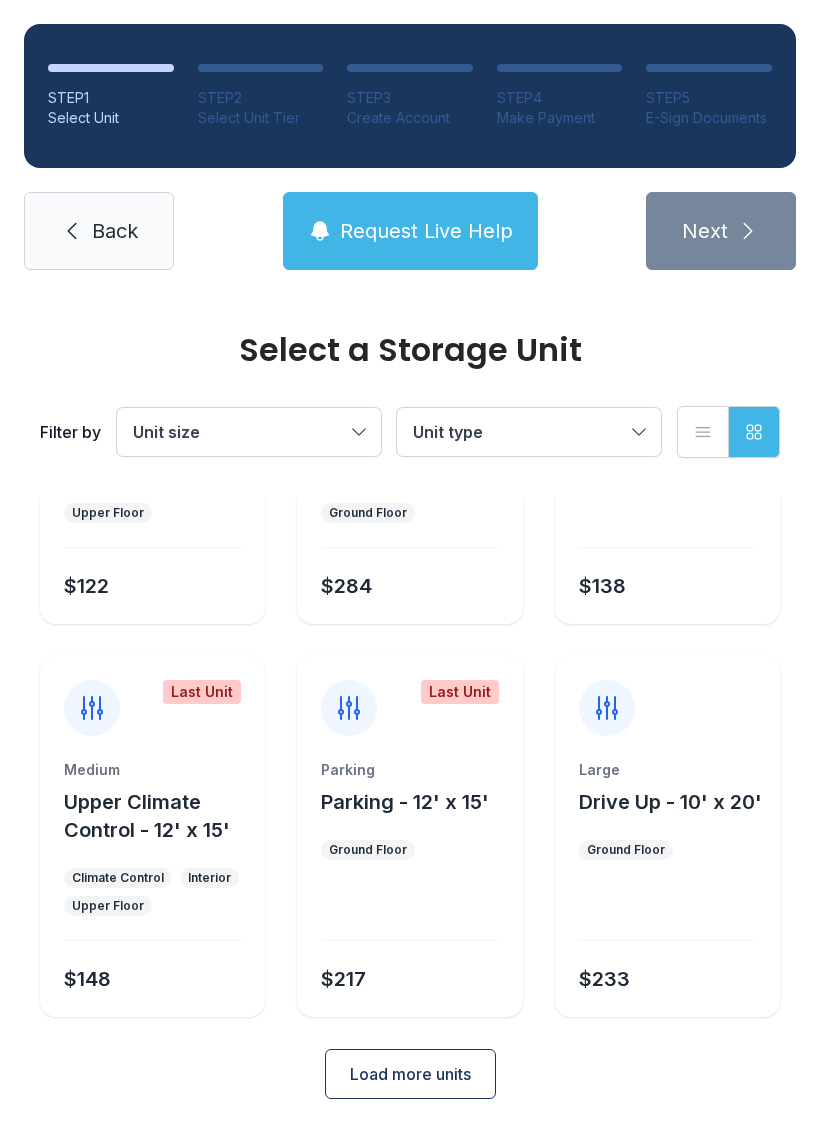 scroll, scrollTop: 2596, scrollLeft: 0, axis: vertical 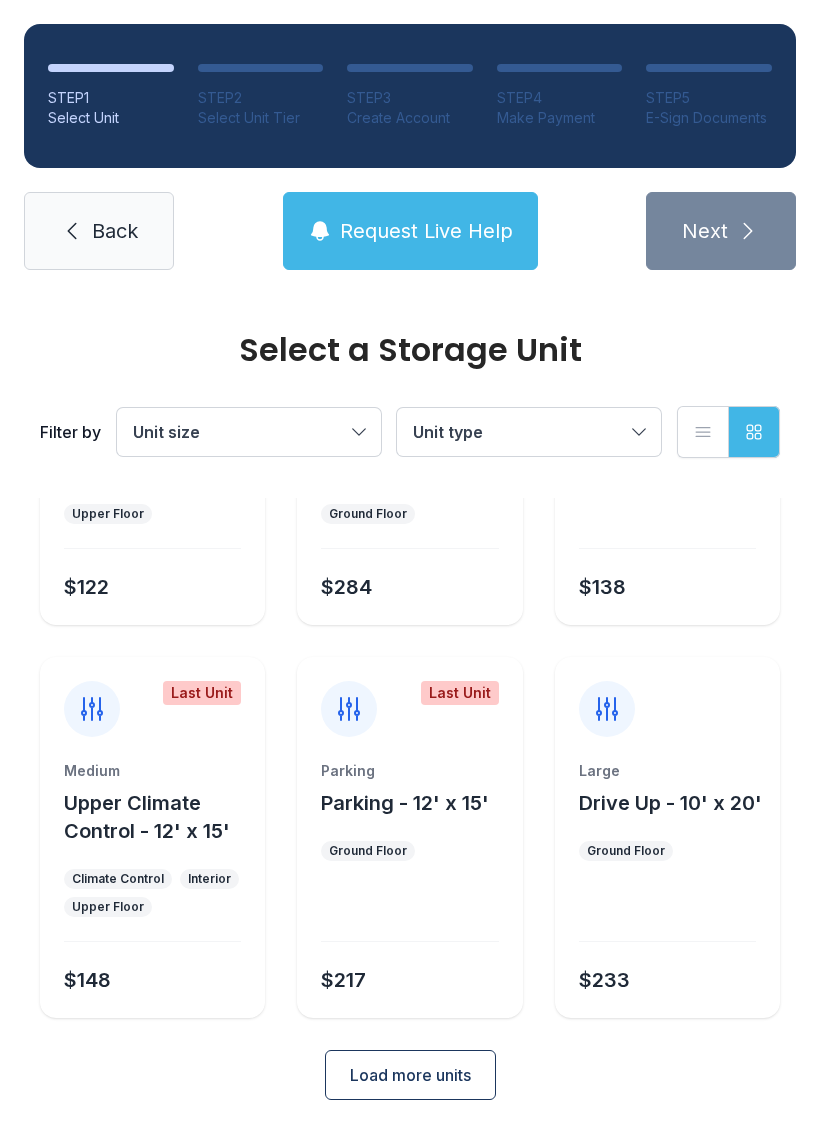 click on "Load more units" at bounding box center (410, 1075) 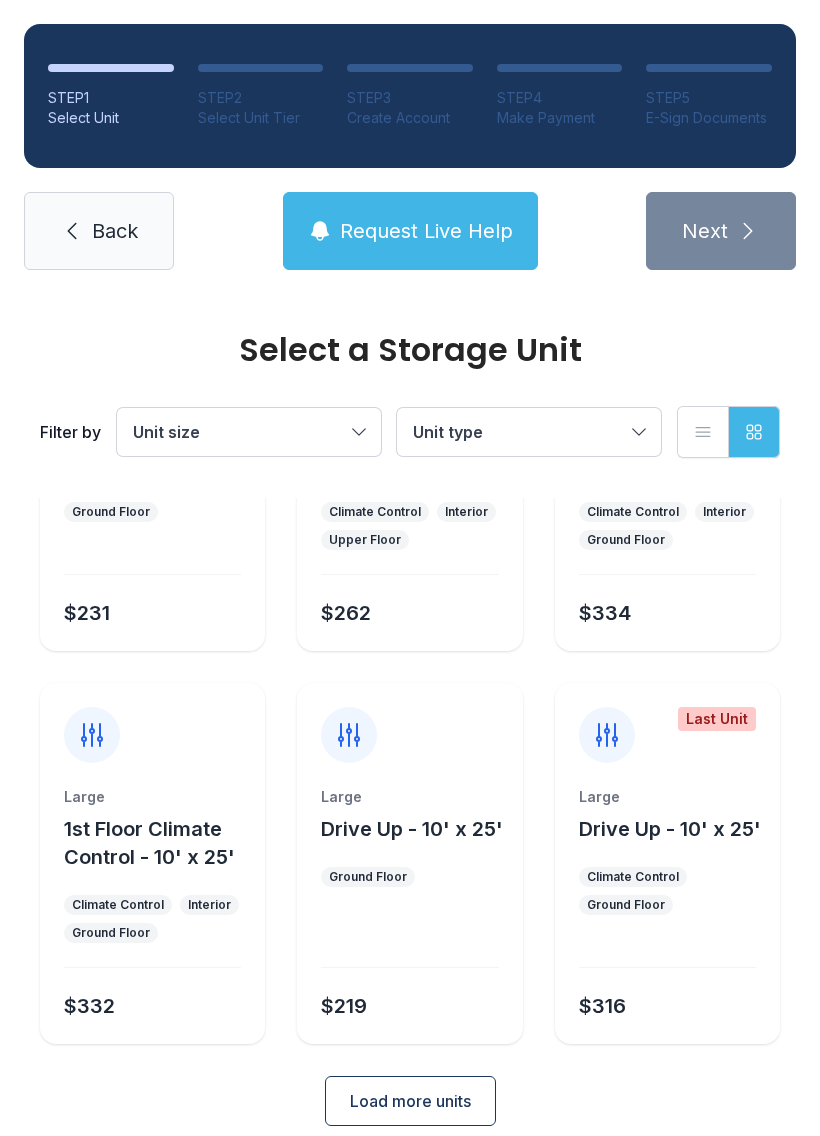 scroll, scrollTop: 3375, scrollLeft: 0, axis: vertical 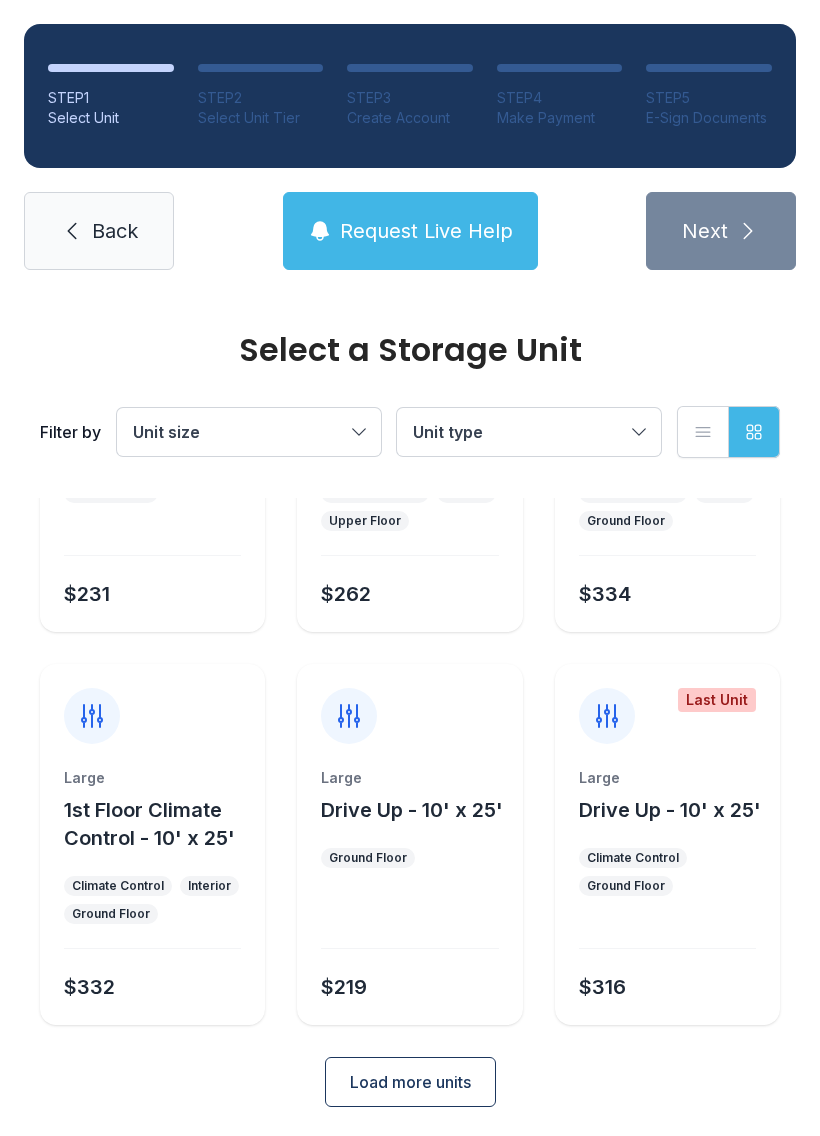 click on "Load more units" at bounding box center [410, 1082] 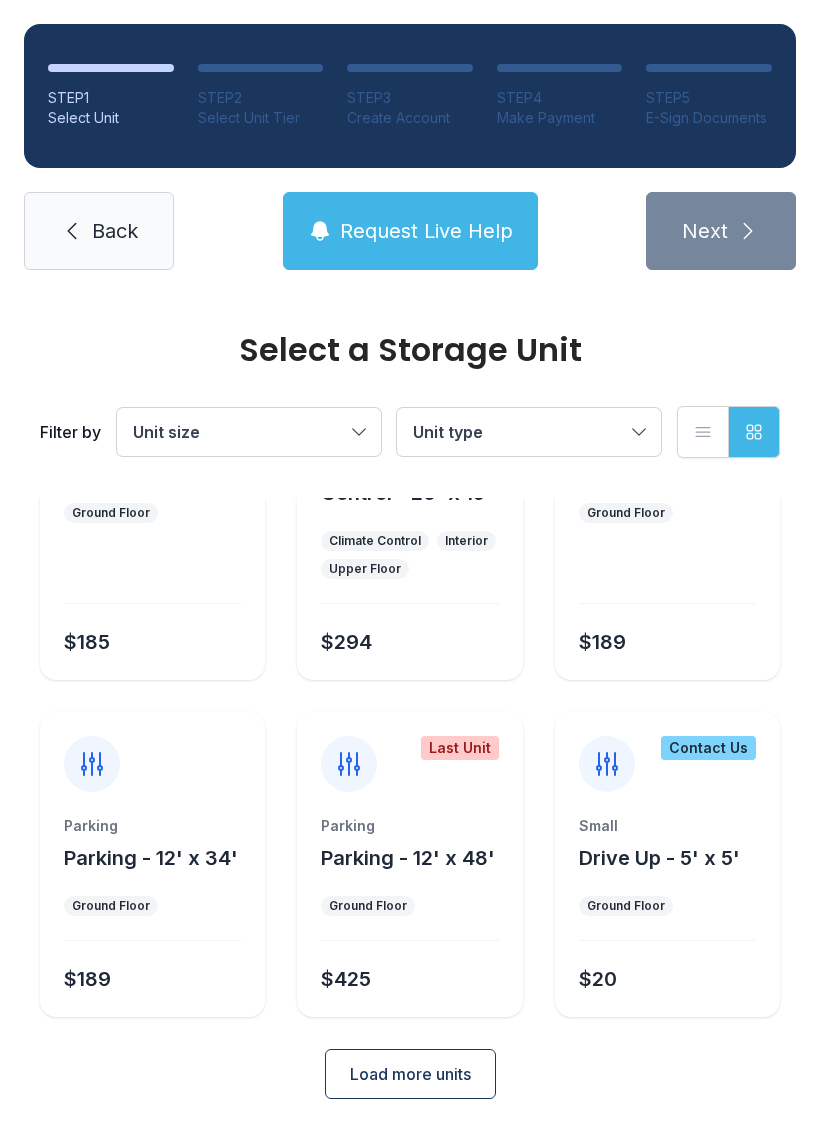 scroll, scrollTop: 4112, scrollLeft: 0, axis: vertical 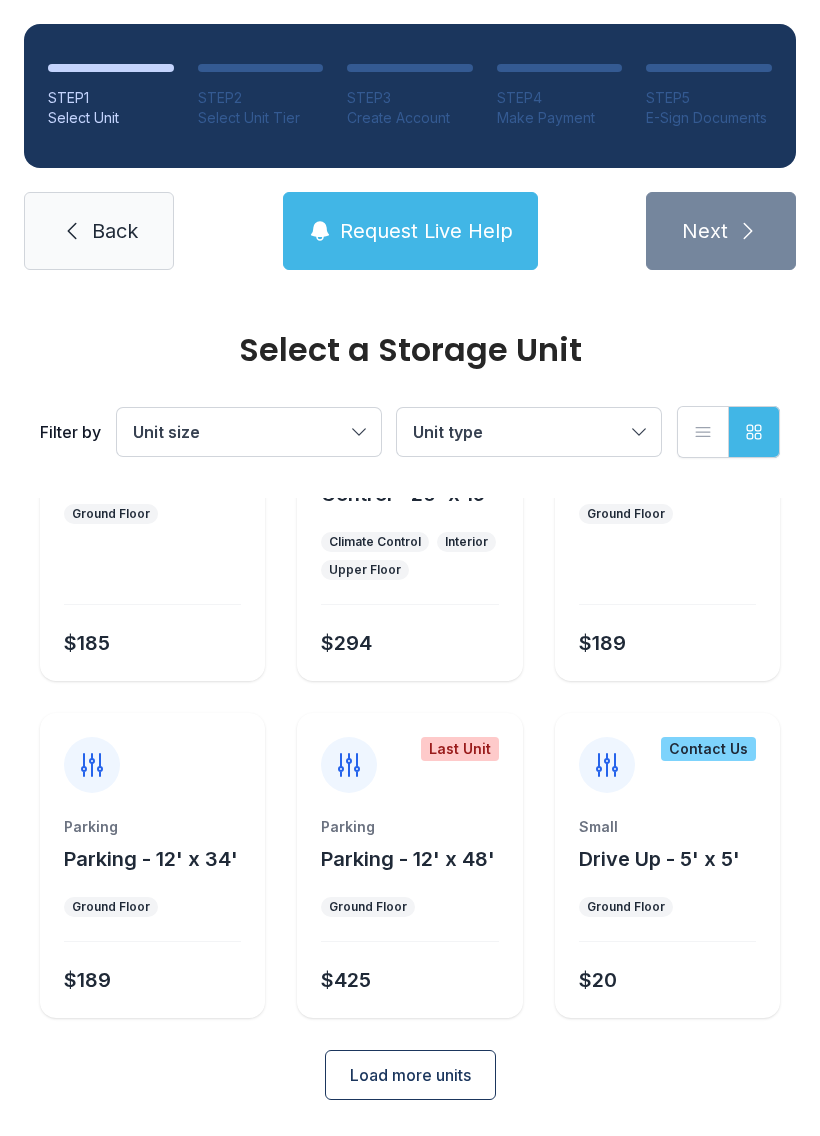 click on "Unit size" at bounding box center [239, 432] 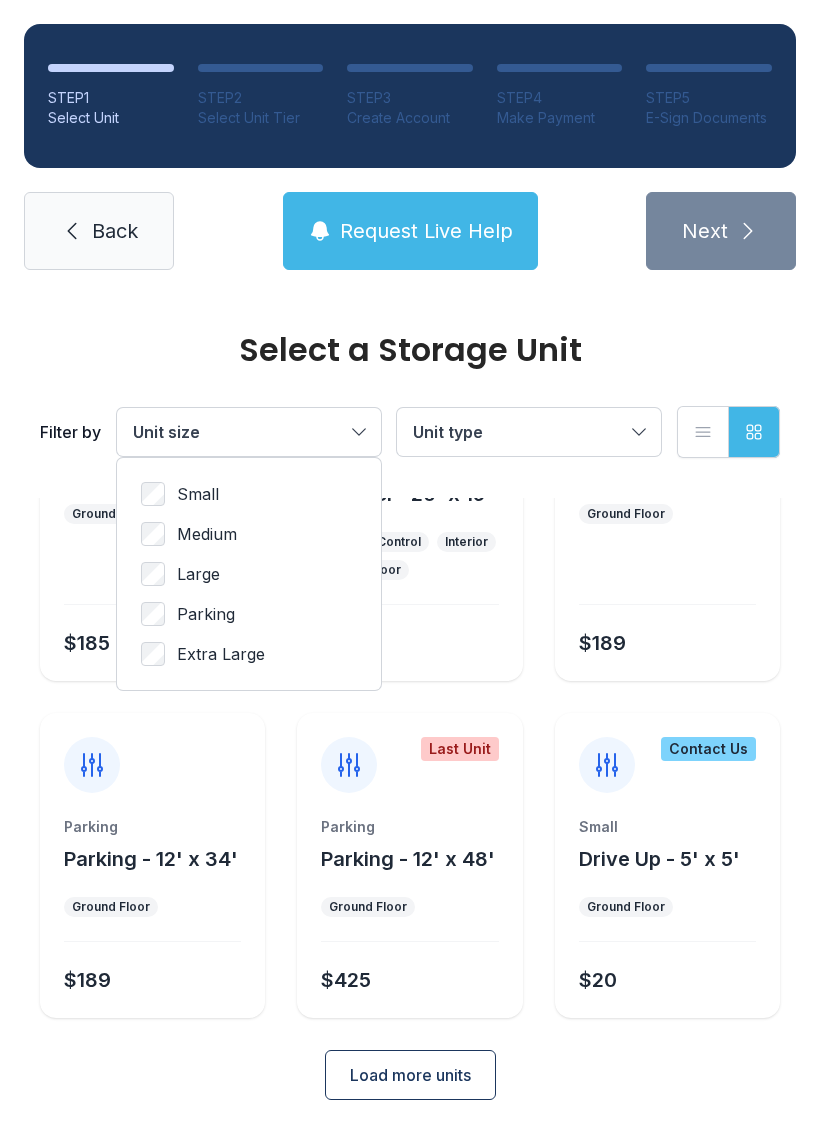click on "Unit type" at bounding box center (519, 432) 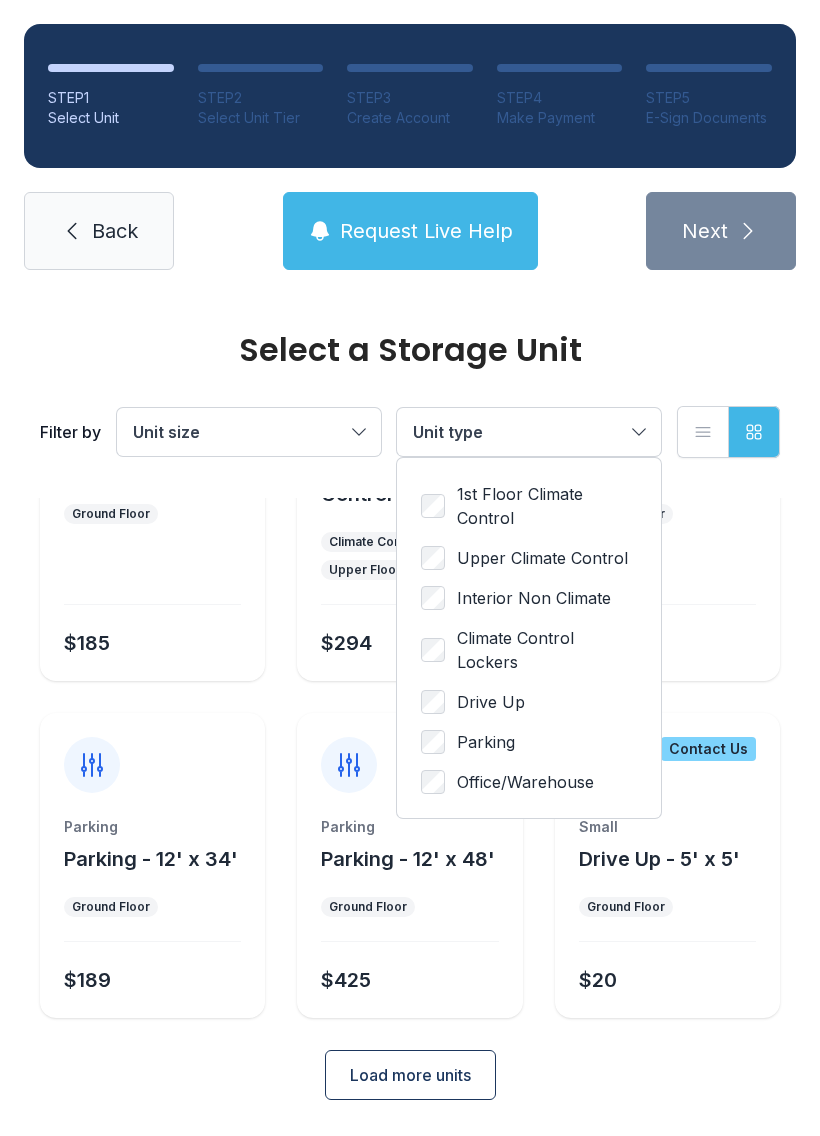 scroll, scrollTop: 774, scrollLeft: 0, axis: vertical 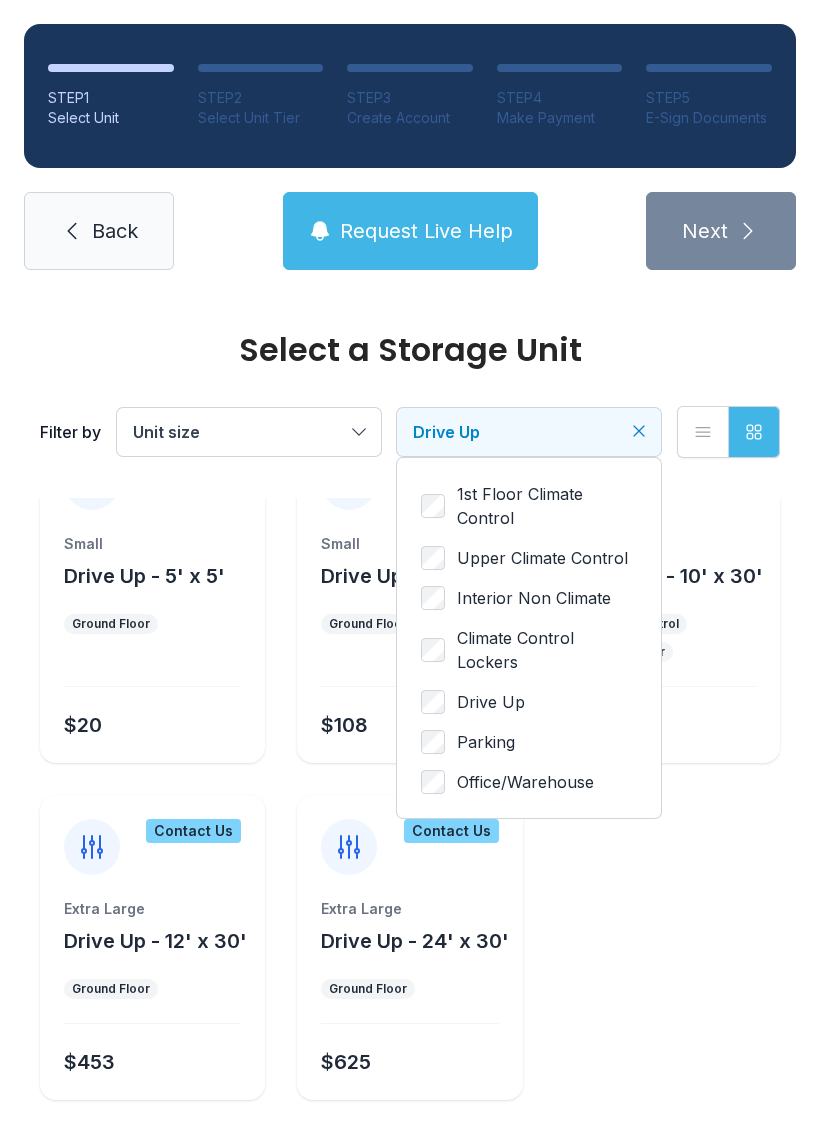 click on "Unit size" at bounding box center (249, 432) 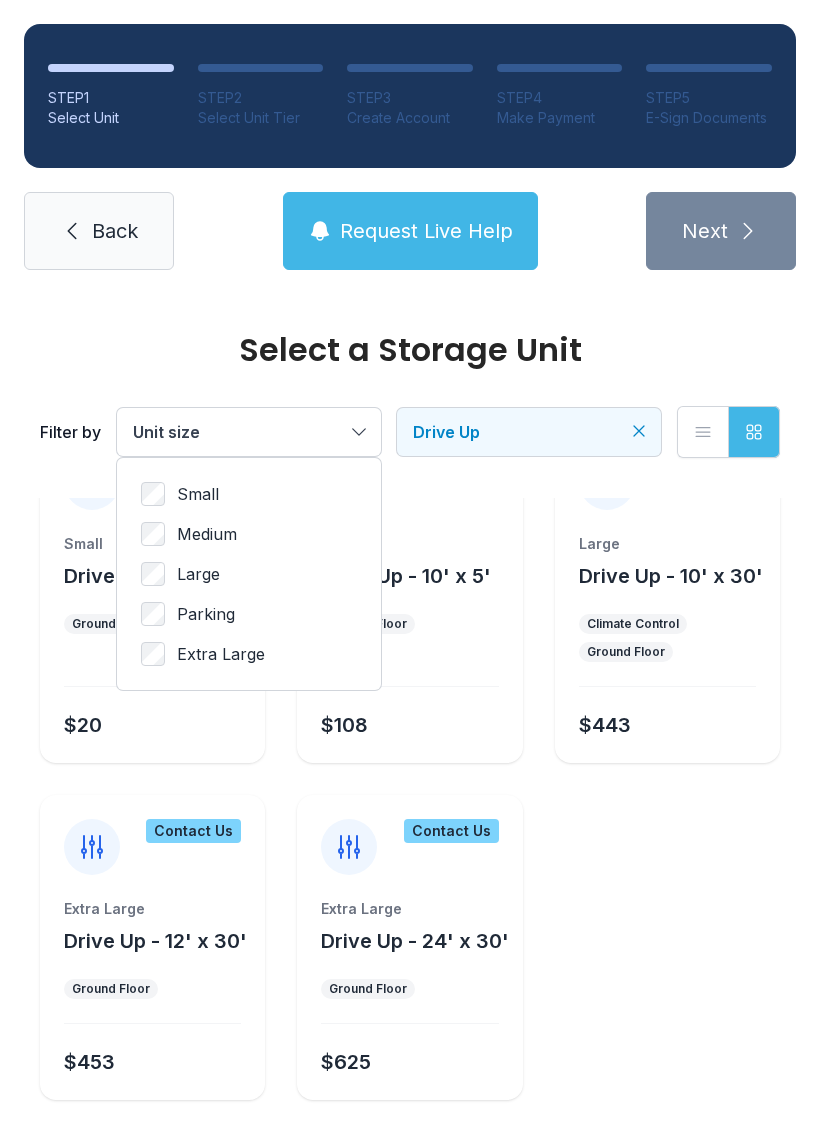 scroll, scrollTop: 0, scrollLeft: 0, axis: both 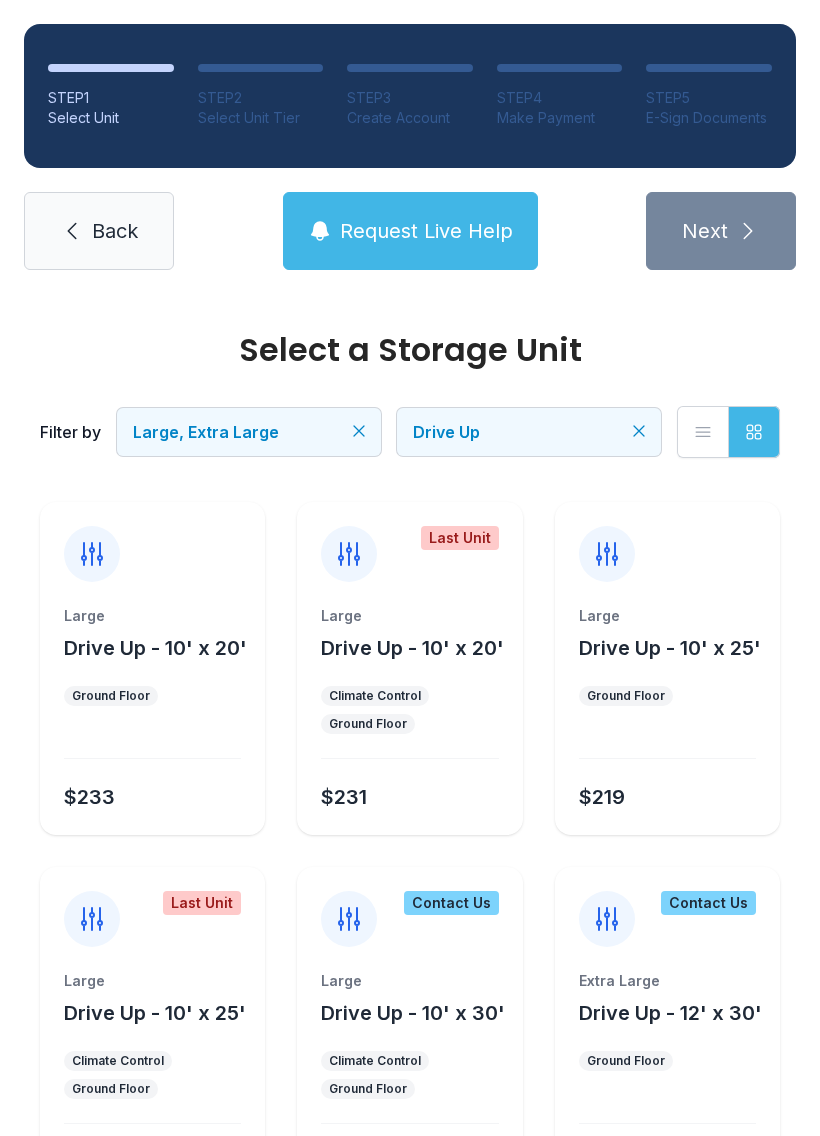 click on "Large Drive Up - 10' x 25' Ground Floor $219" at bounding box center (667, 720) 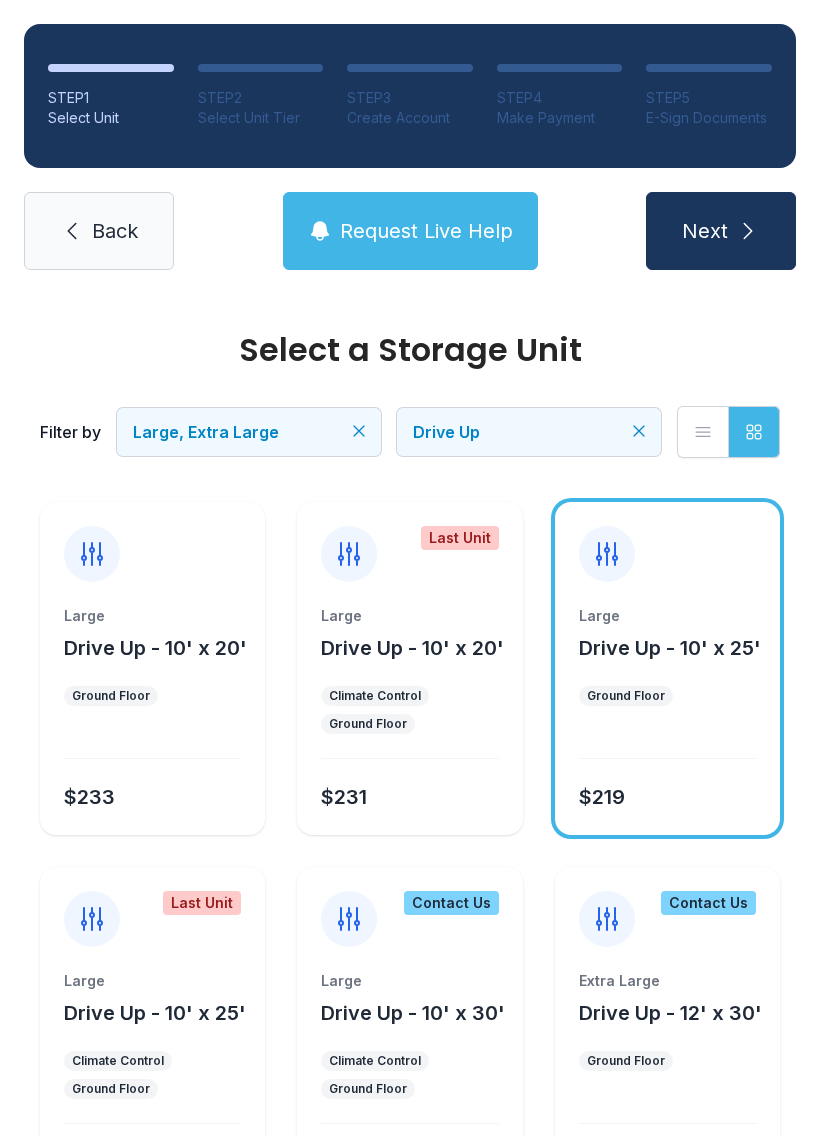 click on "Large Drive Up - 10' x 25' Ground Floor $219" at bounding box center (667, 720) 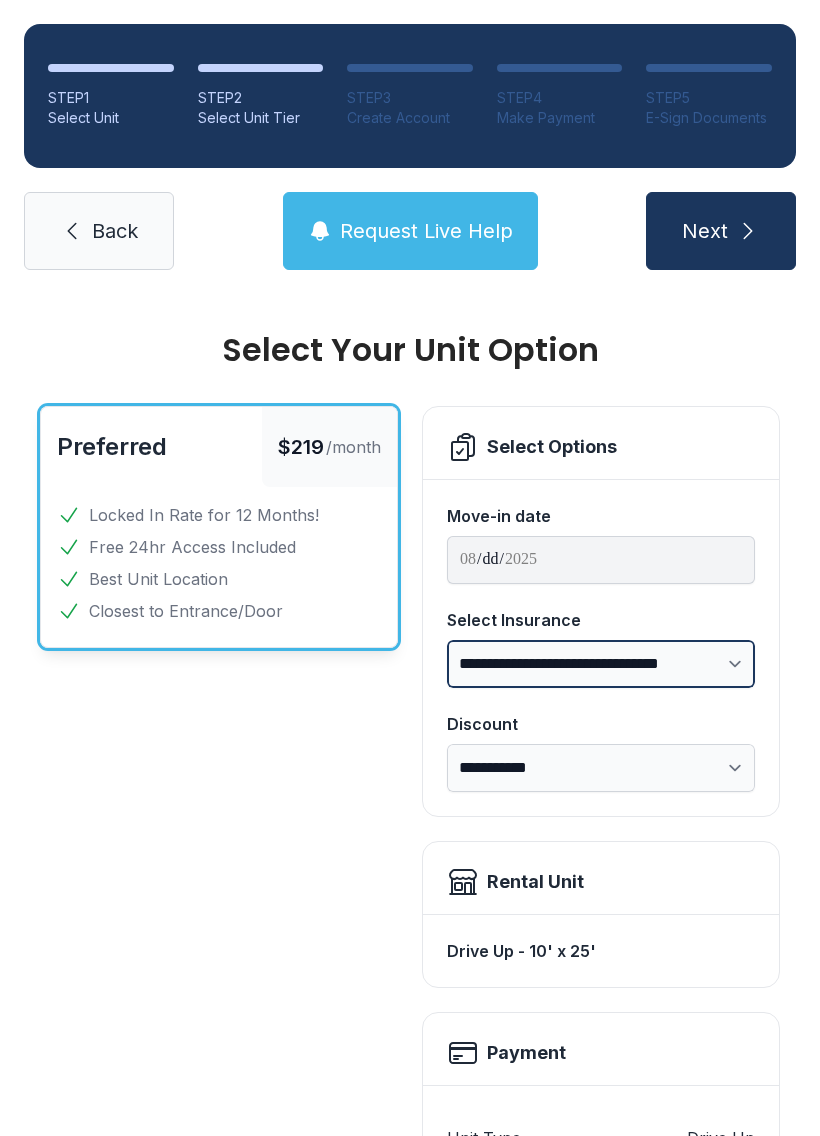 click on "**********" at bounding box center (601, 664) 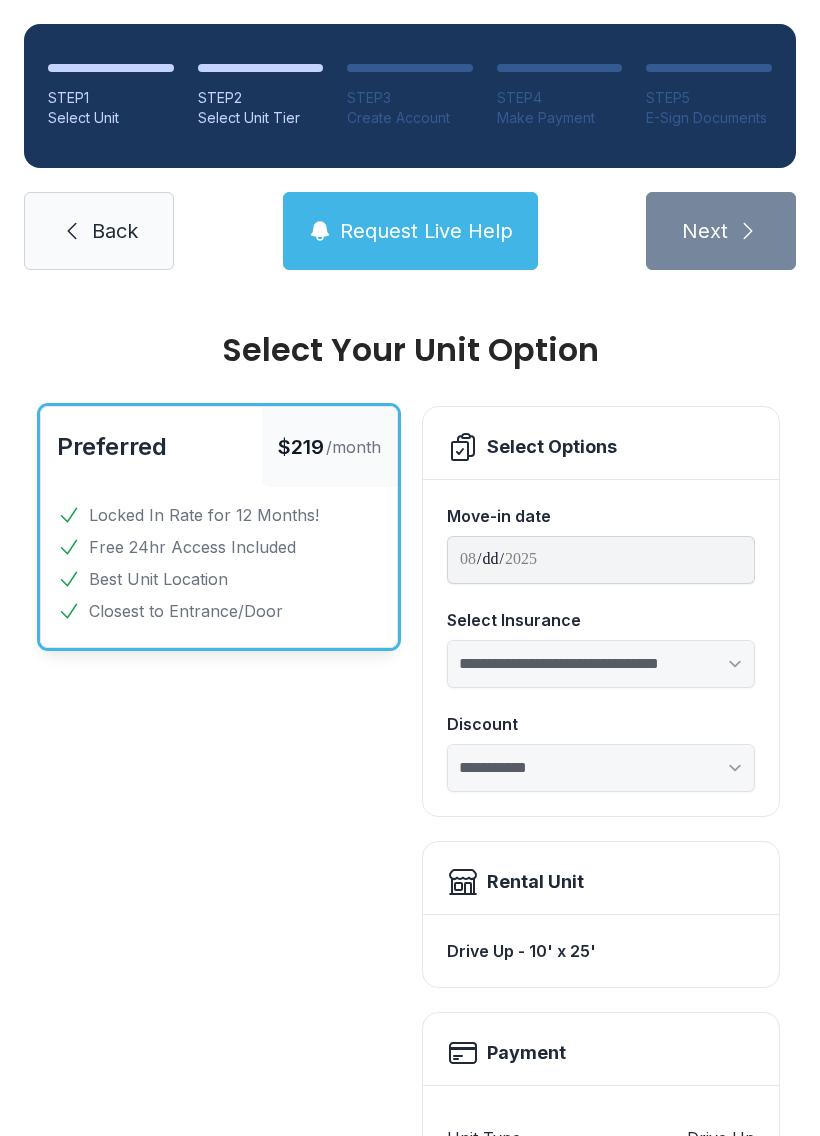 select on "****" 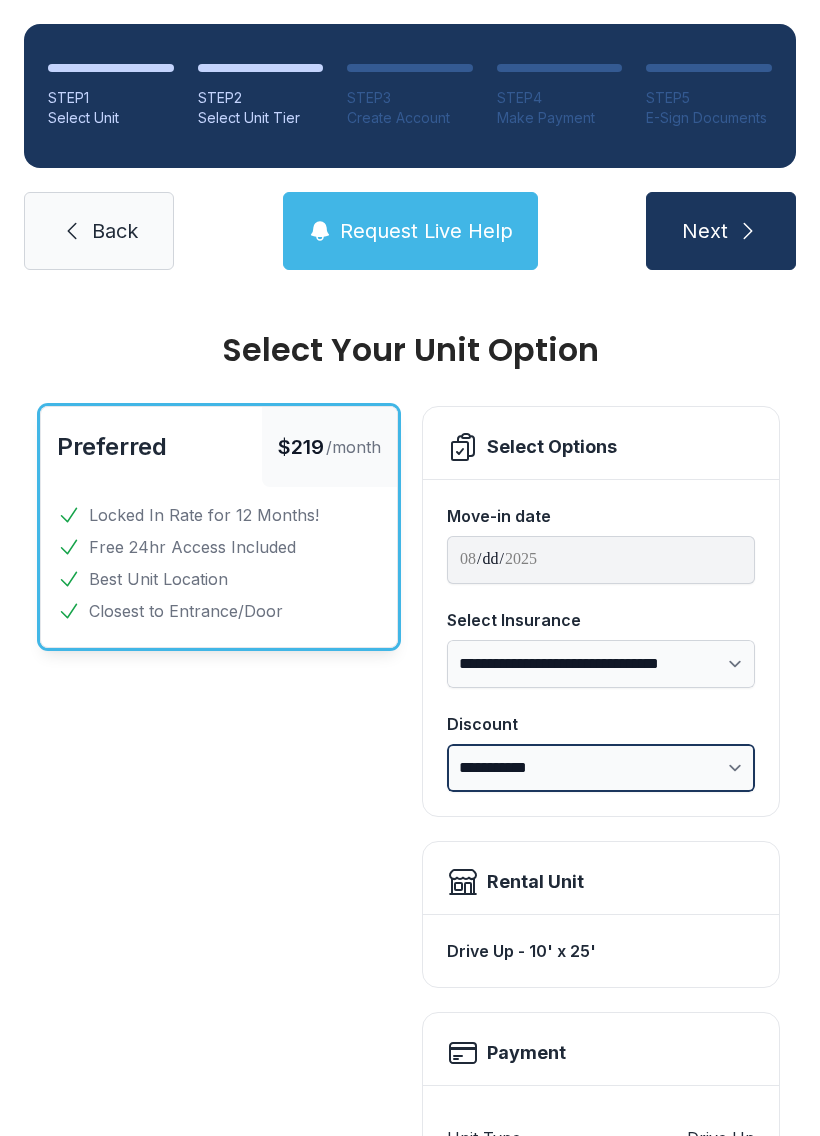 click on "**********" at bounding box center [601, 768] 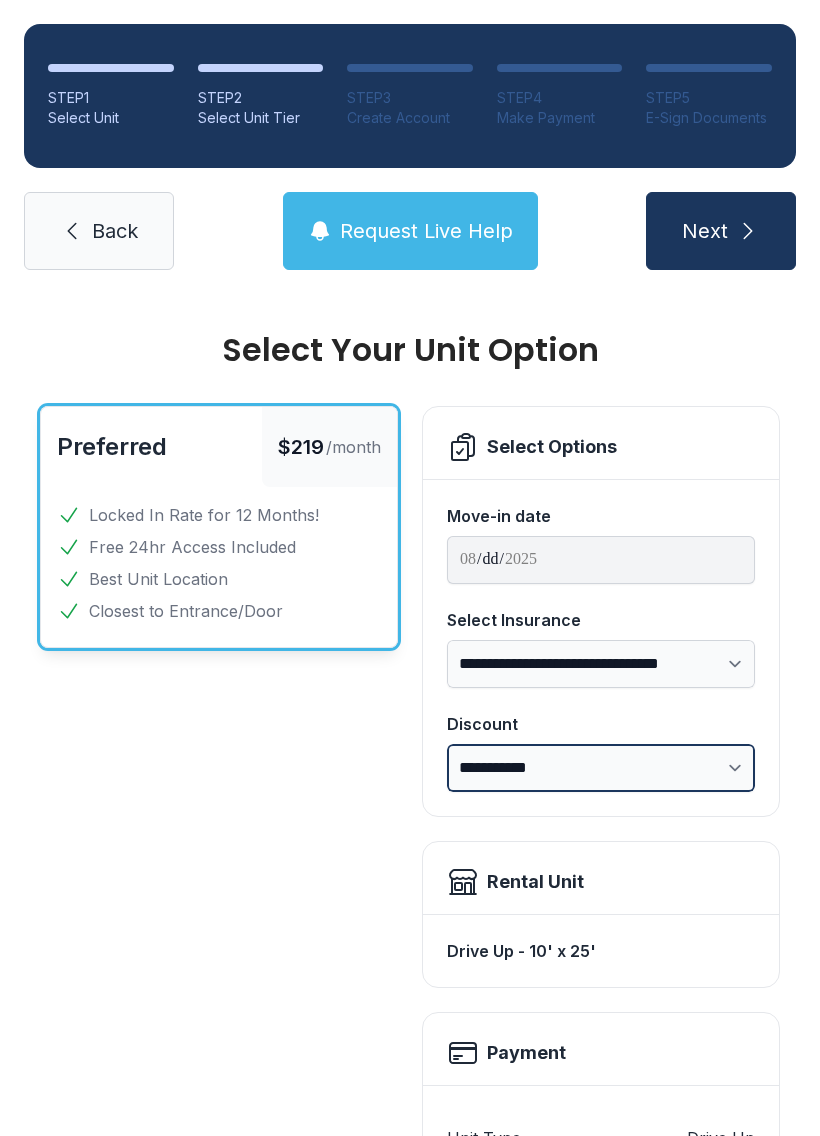 click on "**********" at bounding box center [601, 768] 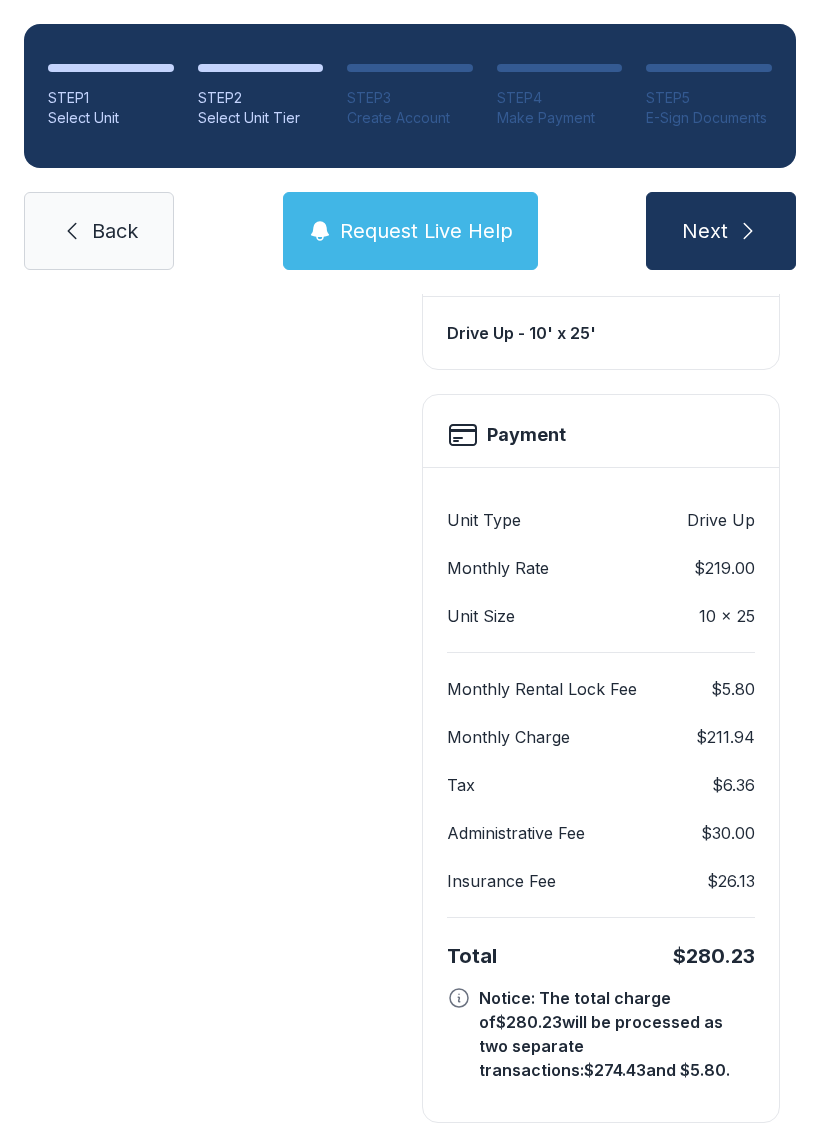 scroll, scrollTop: 617, scrollLeft: 0, axis: vertical 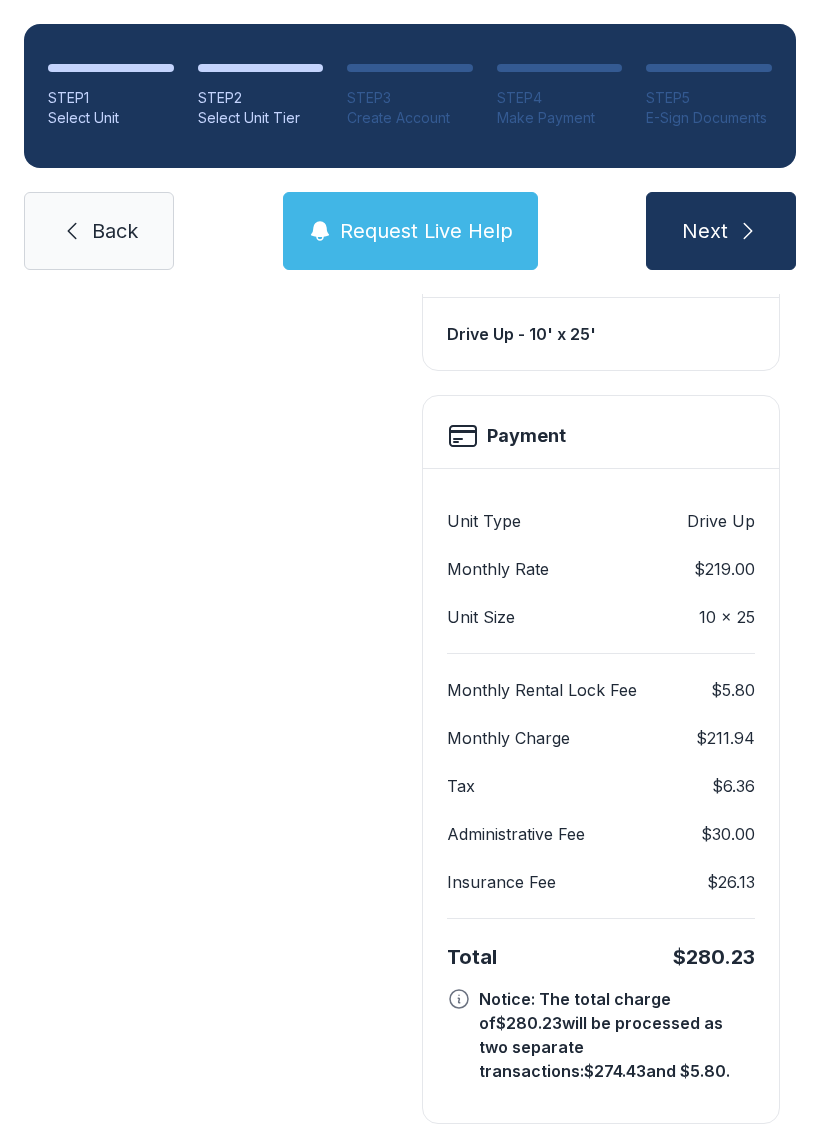 click on "Next" at bounding box center (721, 231) 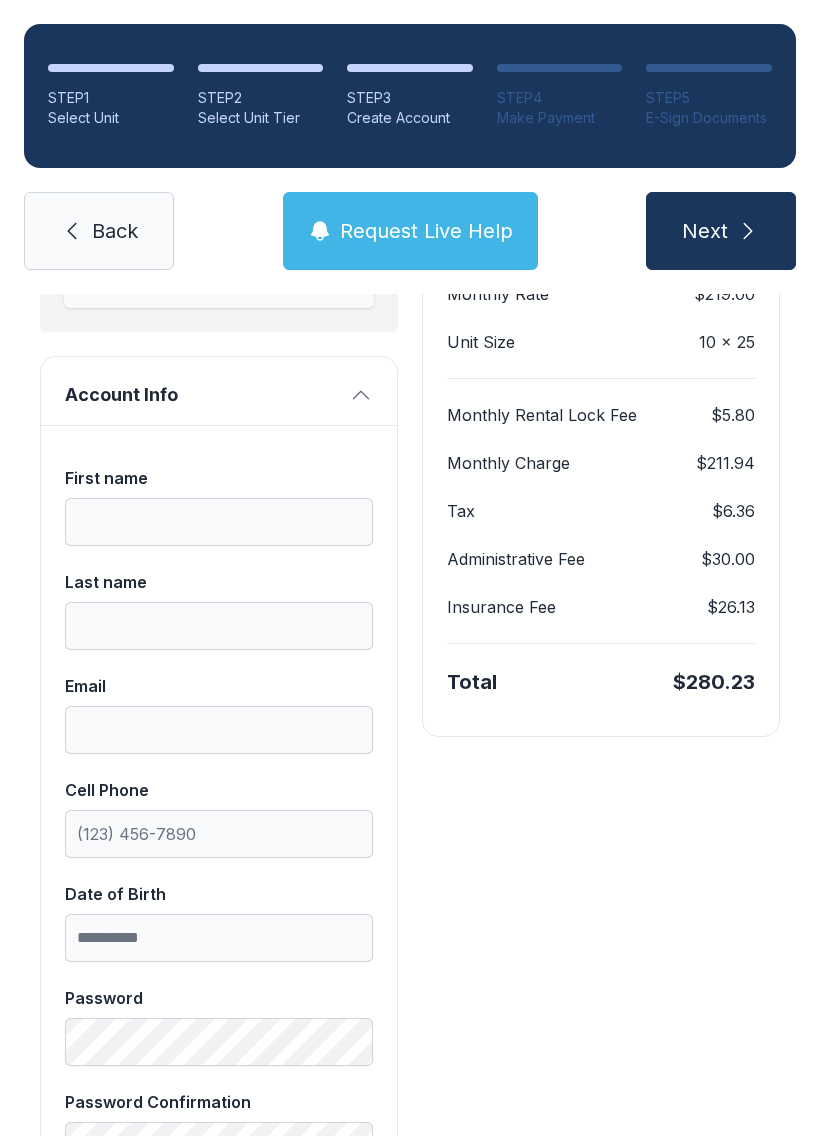 scroll, scrollTop: 289, scrollLeft: 0, axis: vertical 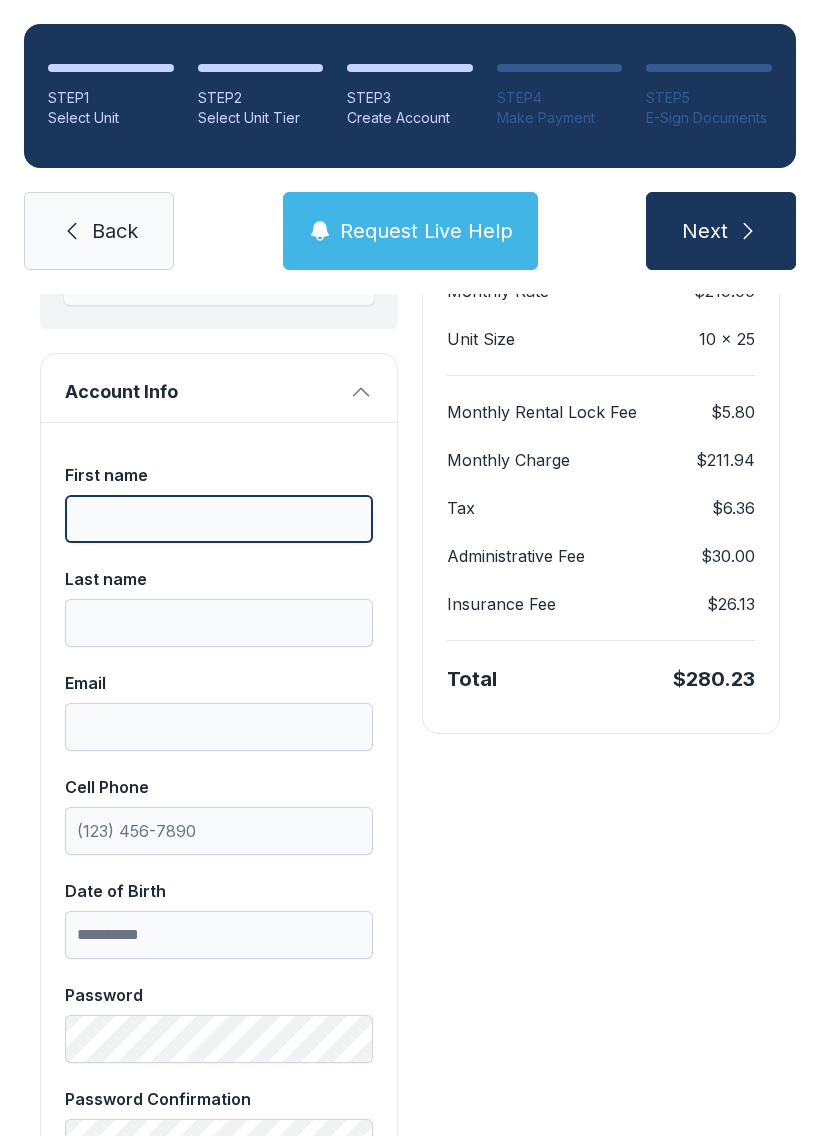 click on "First name" at bounding box center (219, 519) 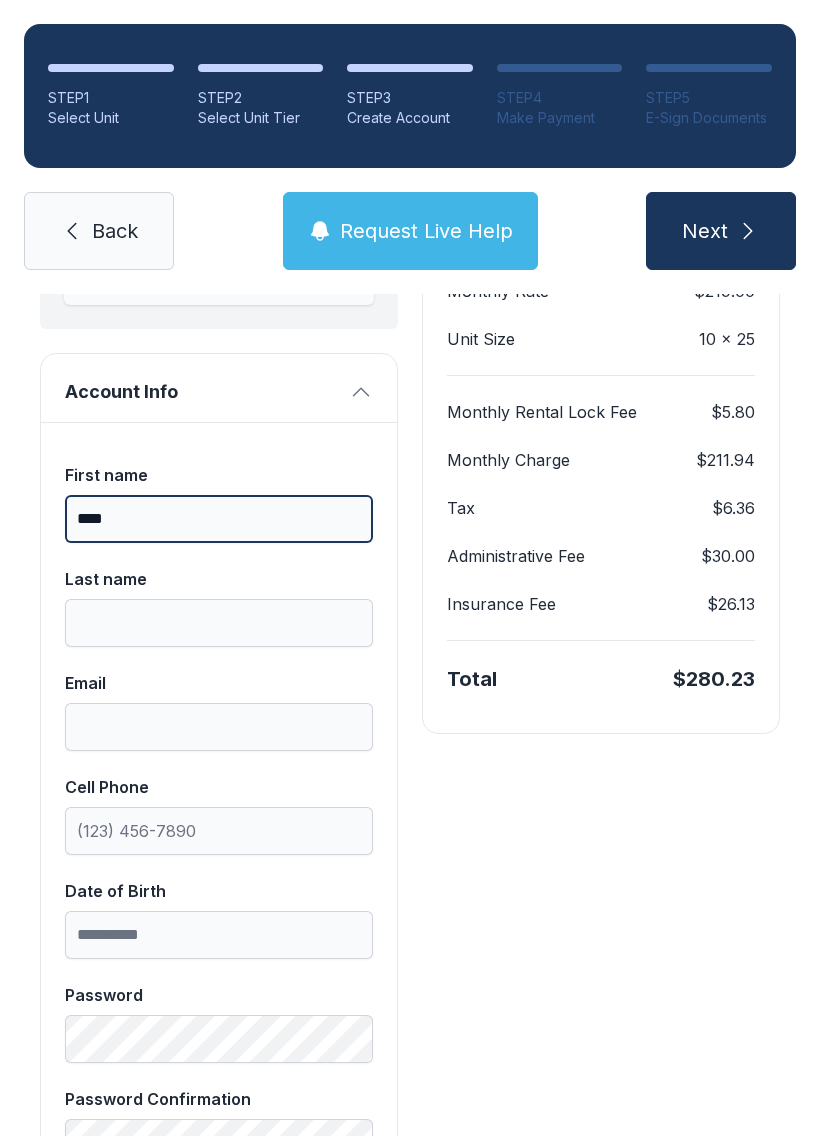 type on "****" 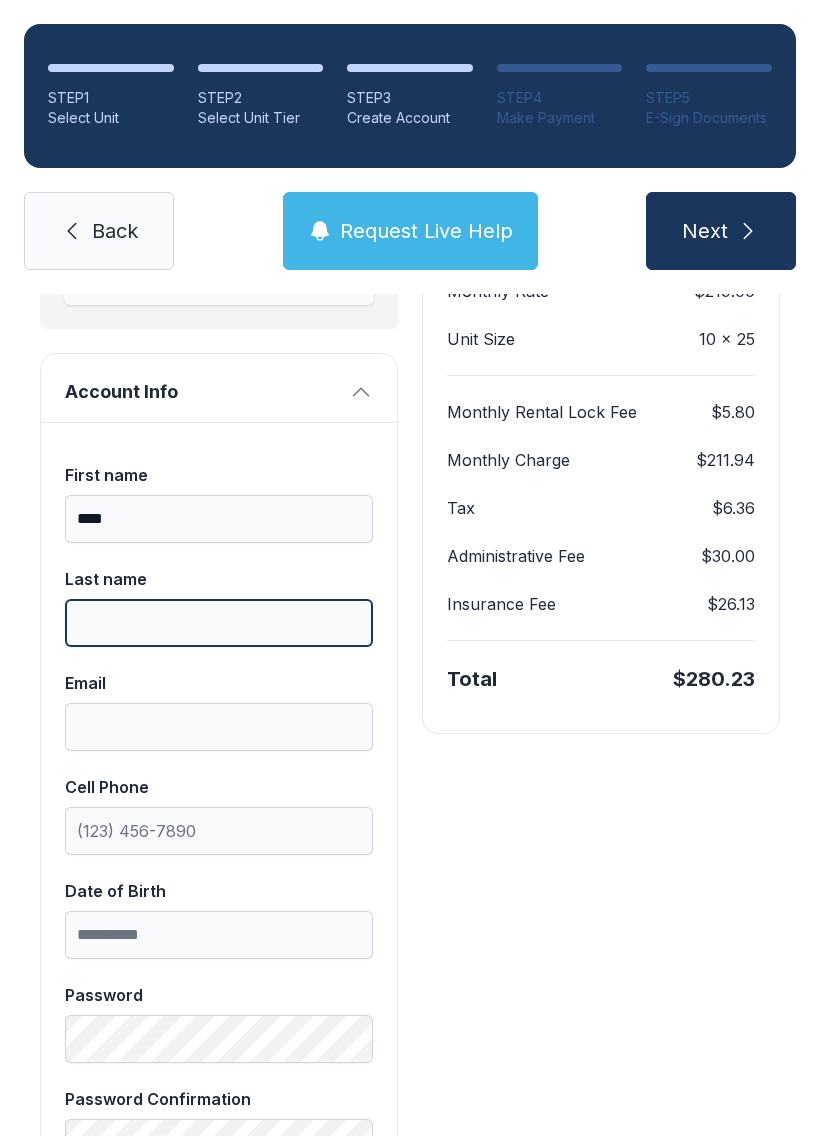 click on "Last name" at bounding box center (219, 623) 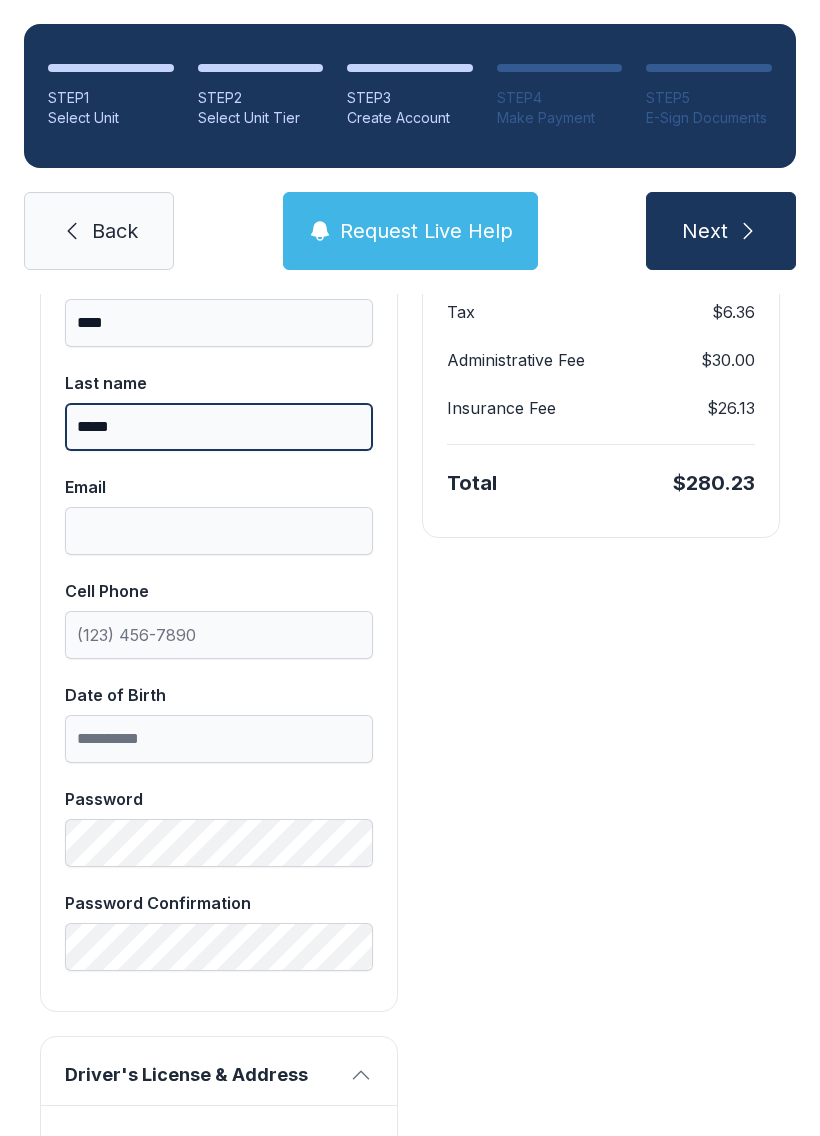 scroll, scrollTop: 489, scrollLeft: 0, axis: vertical 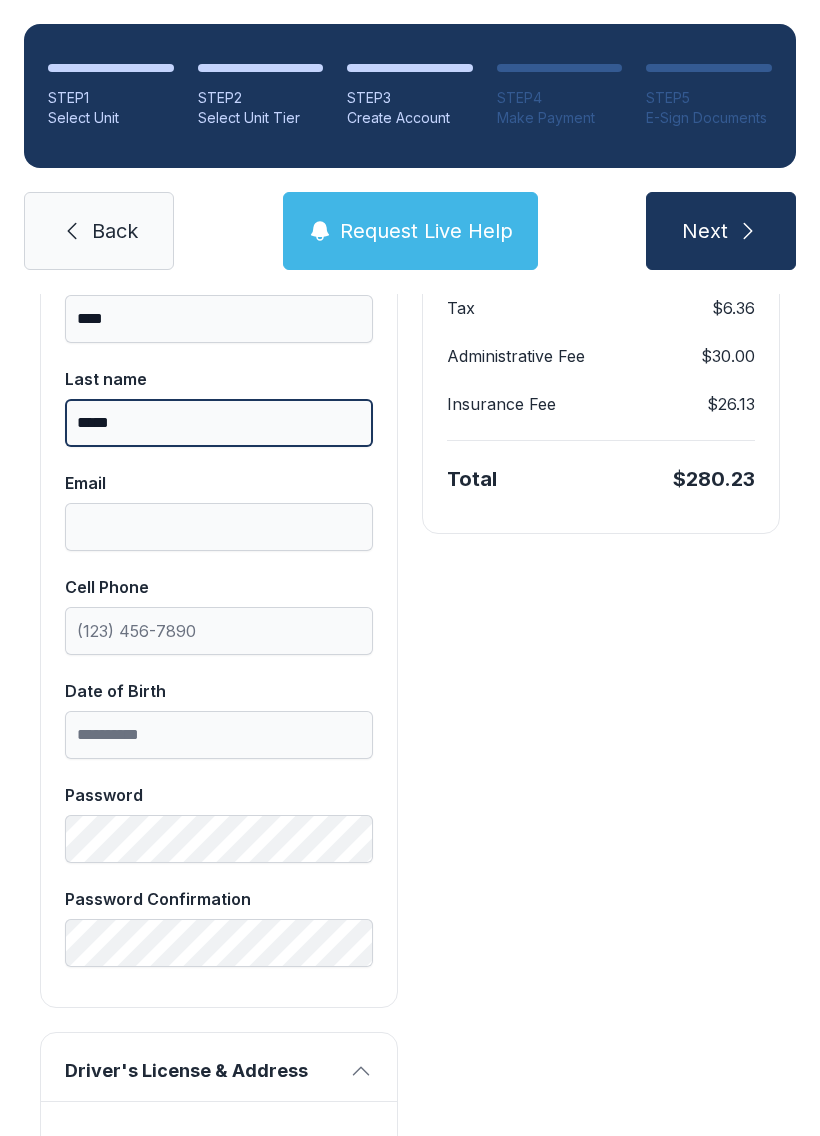type on "*****" 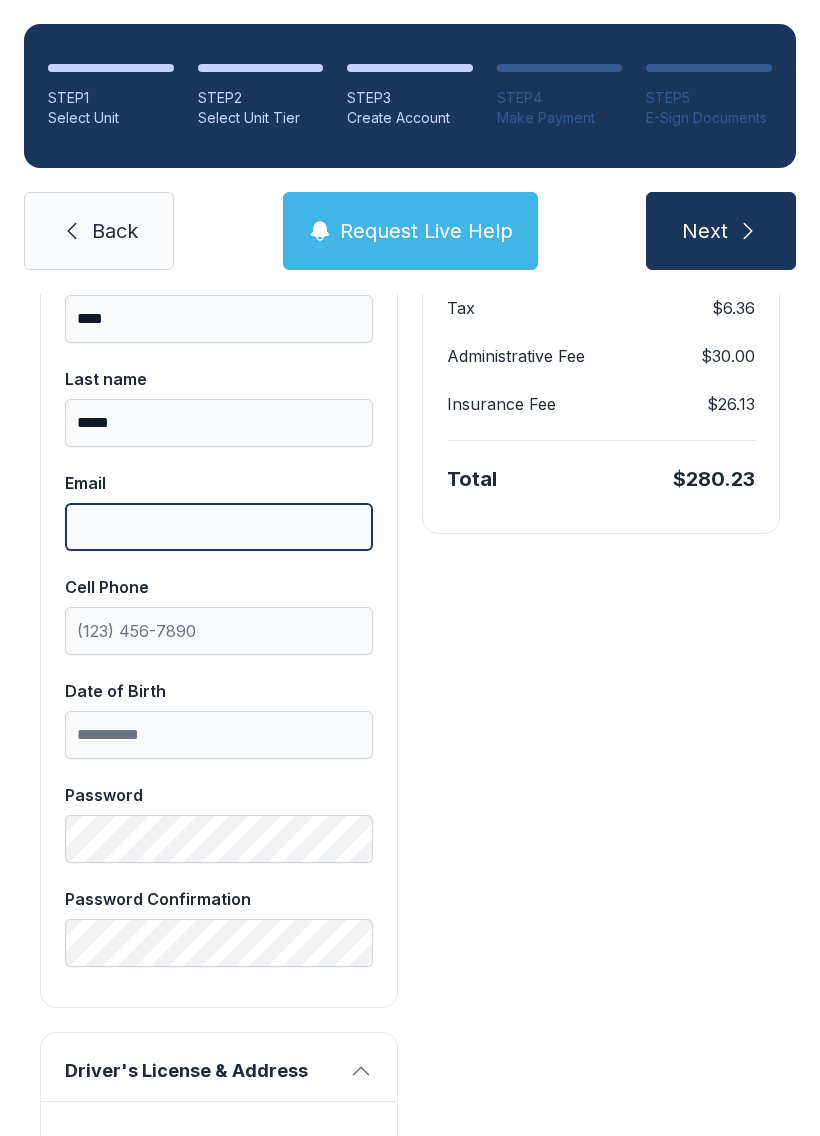 click on "Email" at bounding box center [219, 527] 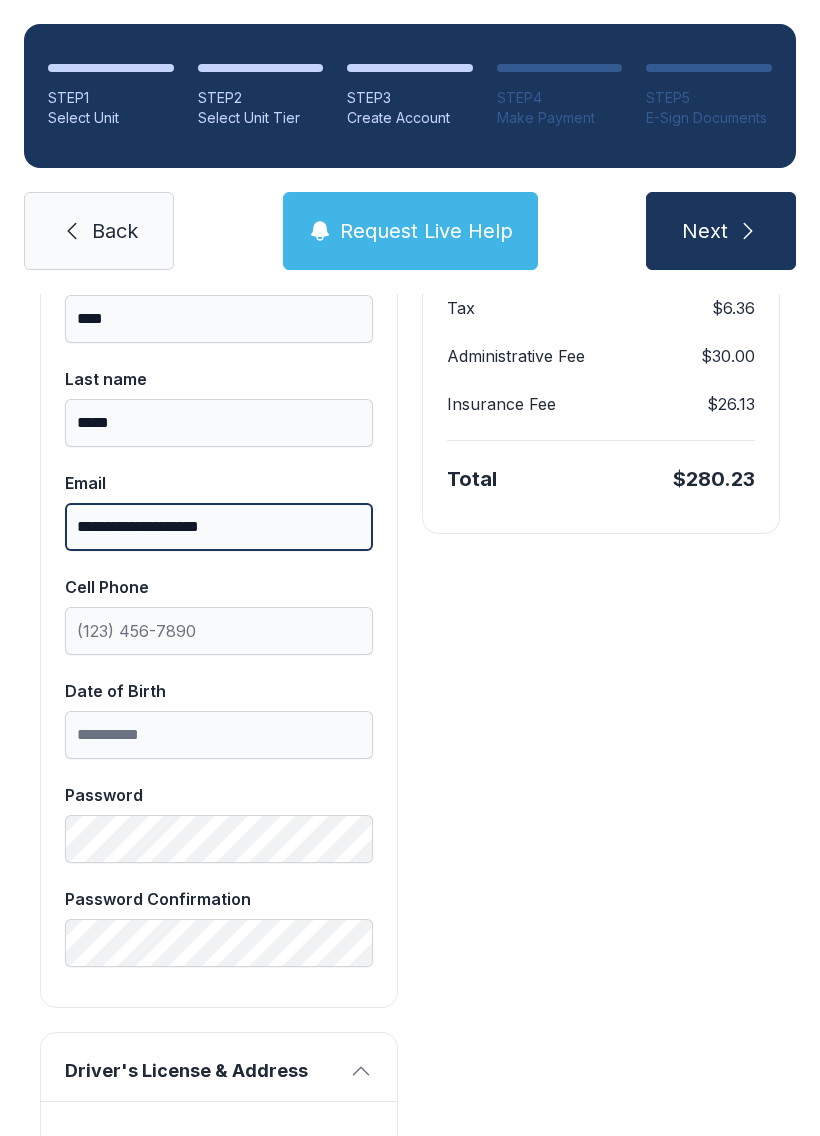 type on "**********" 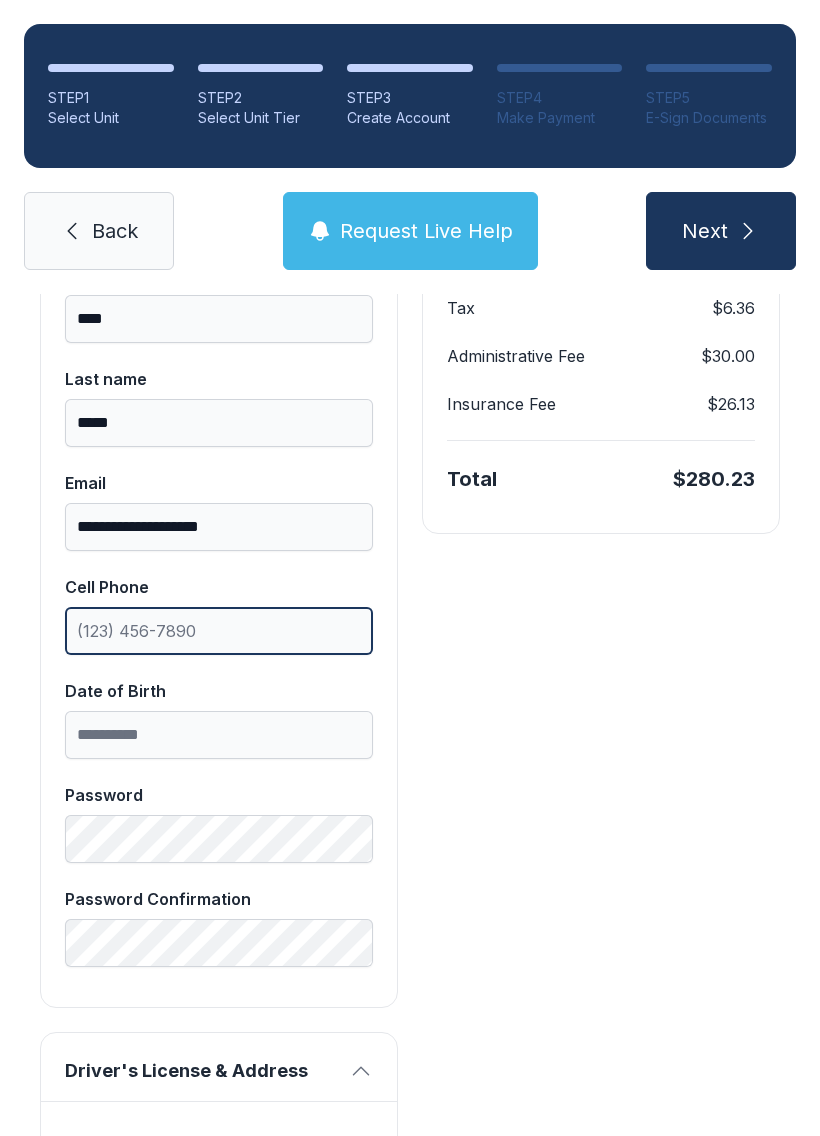 click on "Cell Phone" at bounding box center (219, 631) 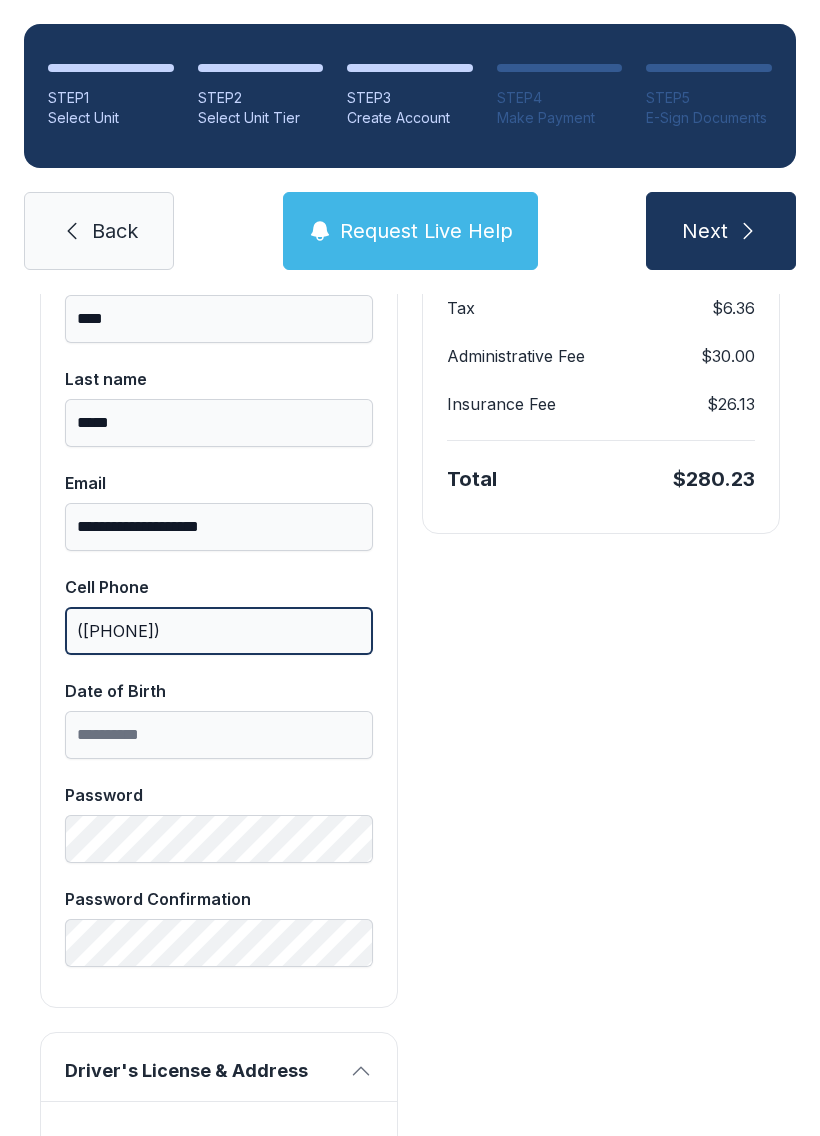 type on "([PHONE])" 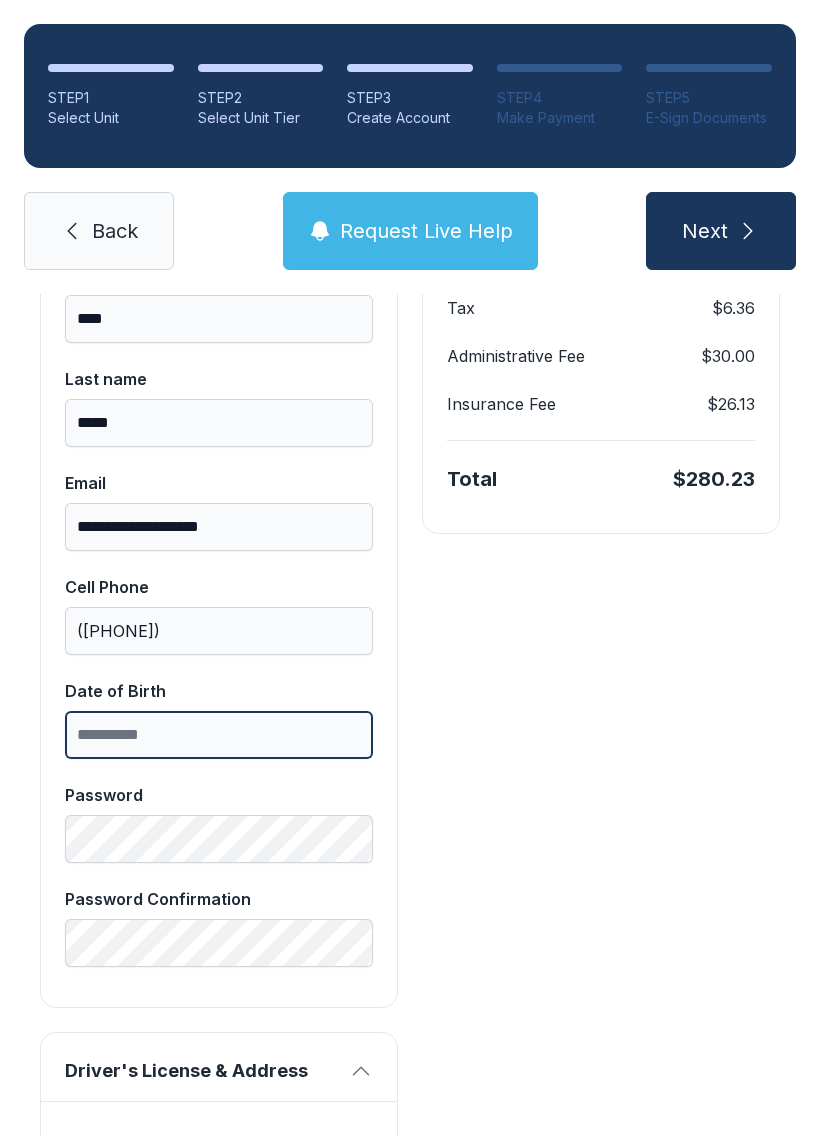 click on "Date of Birth" at bounding box center [219, 735] 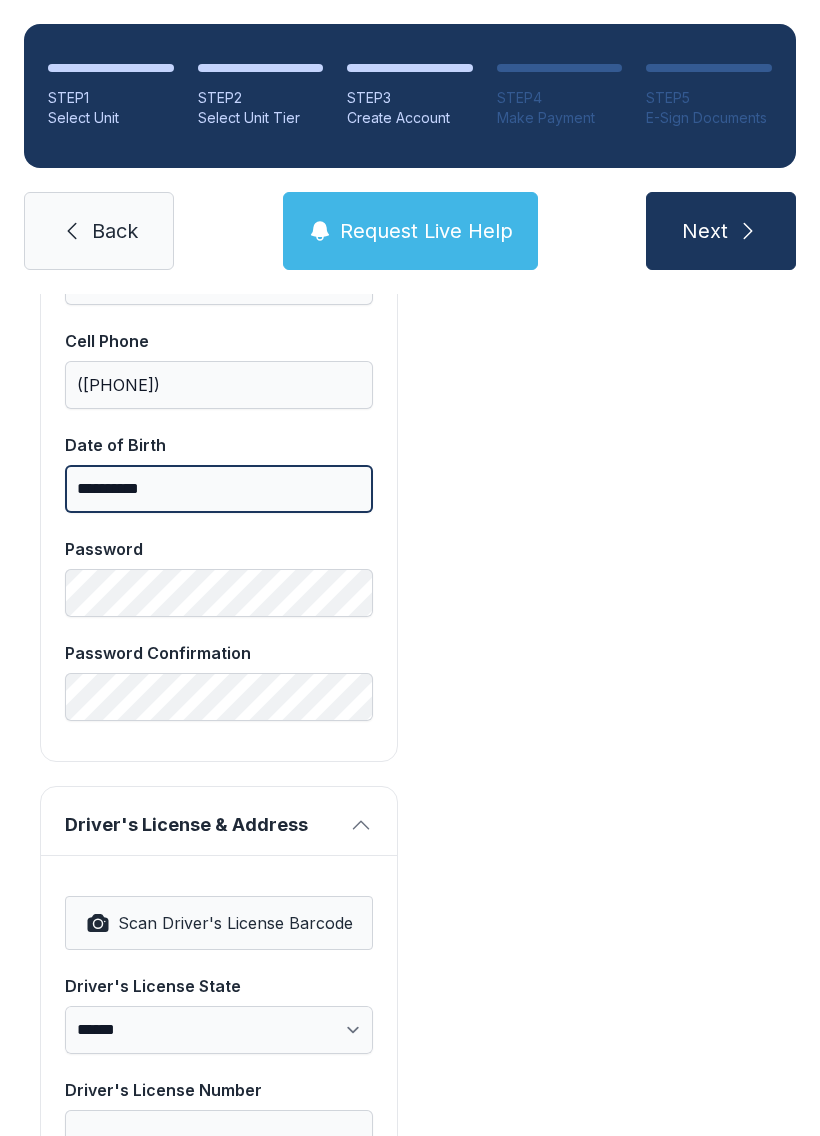 scroll, scrollTop: 759, scrollLeft: 0, axis: vertical 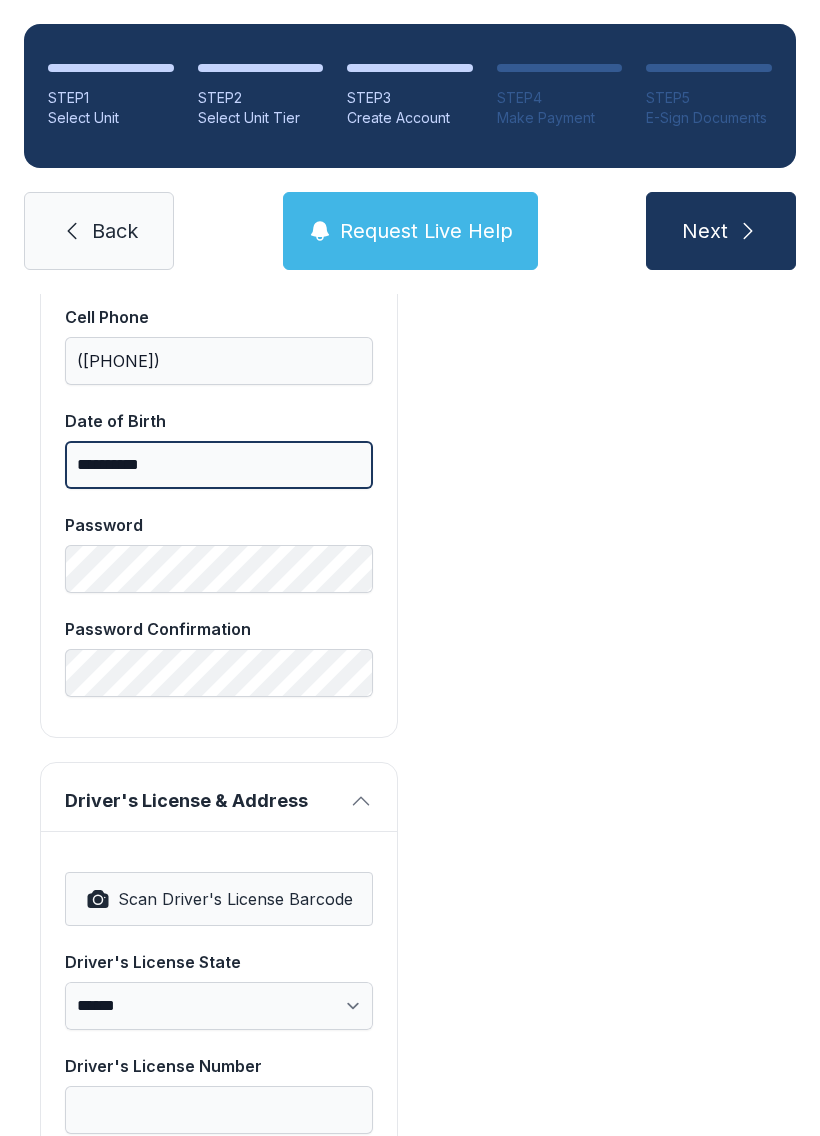 type on "**********" 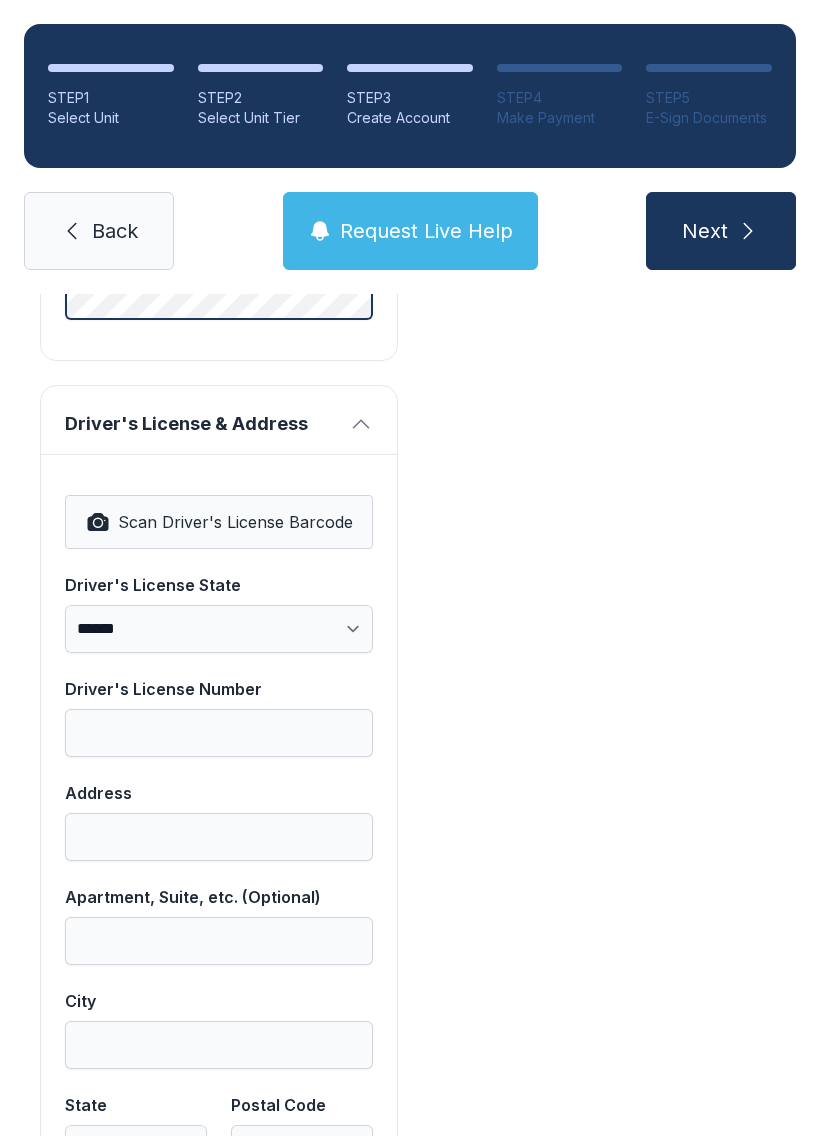 scroll, scrollTop: 1137, scrollLeft: 0, axis: vertical 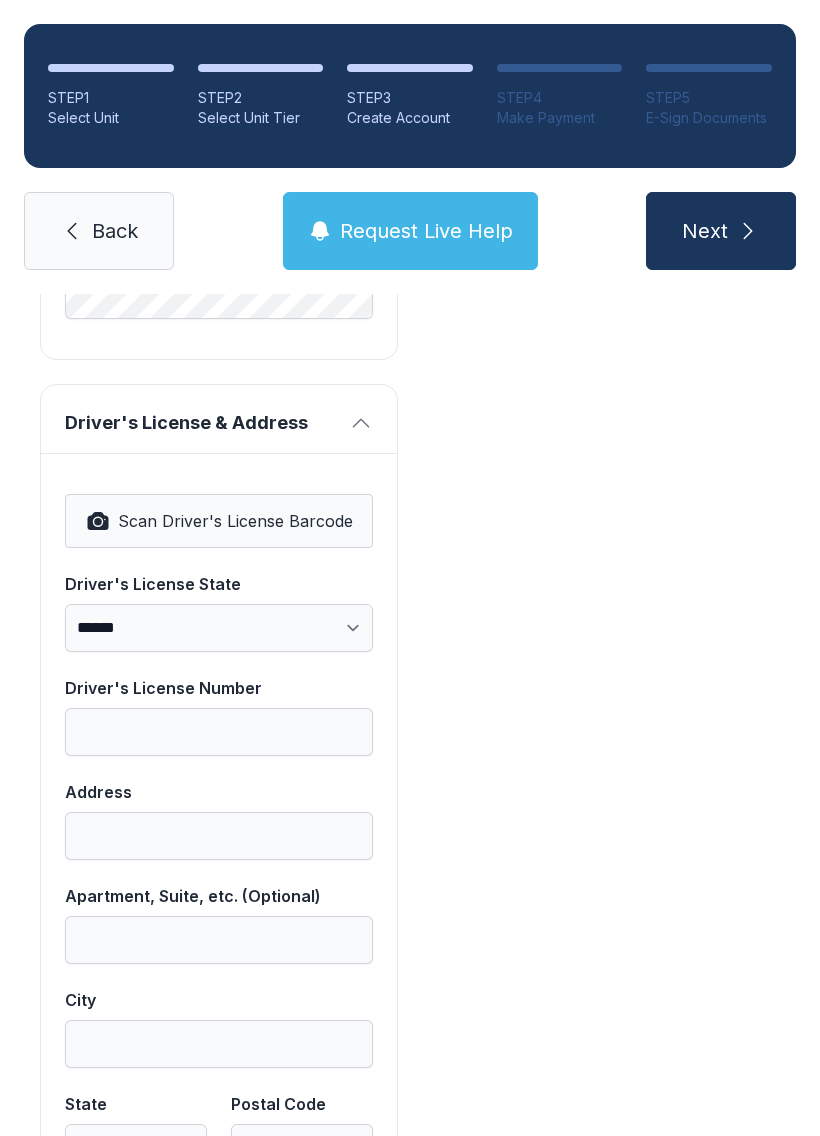 click on "Scan Driver's License Barcode" at bounding box center (235, 521) 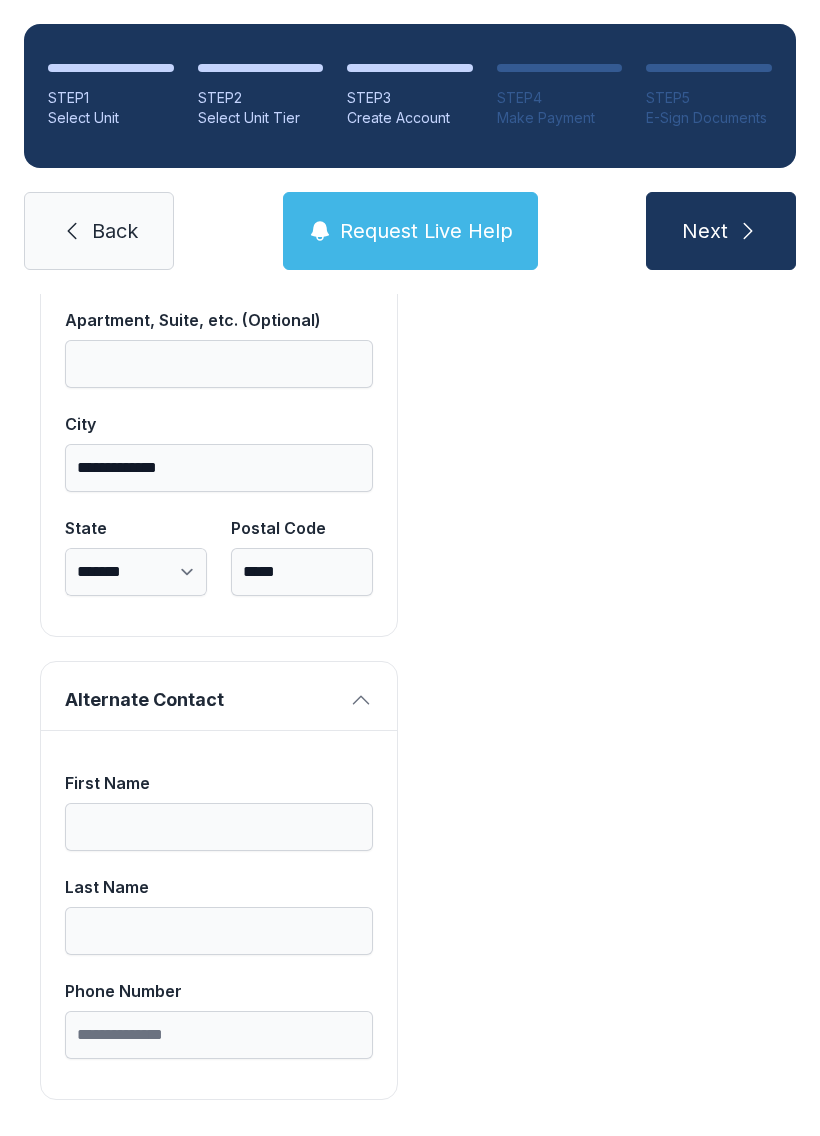 scroll, scrollTop: 1713, scrollLeft: 0, axis: vertical 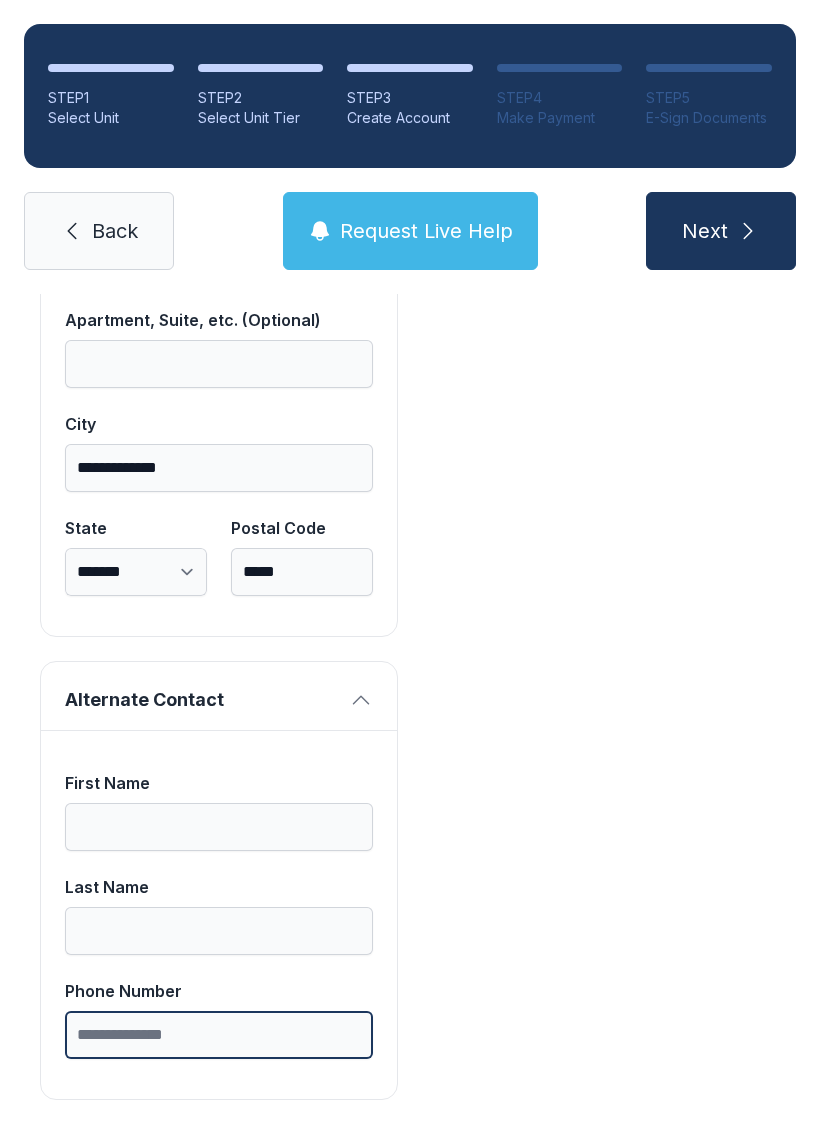 type on "*" 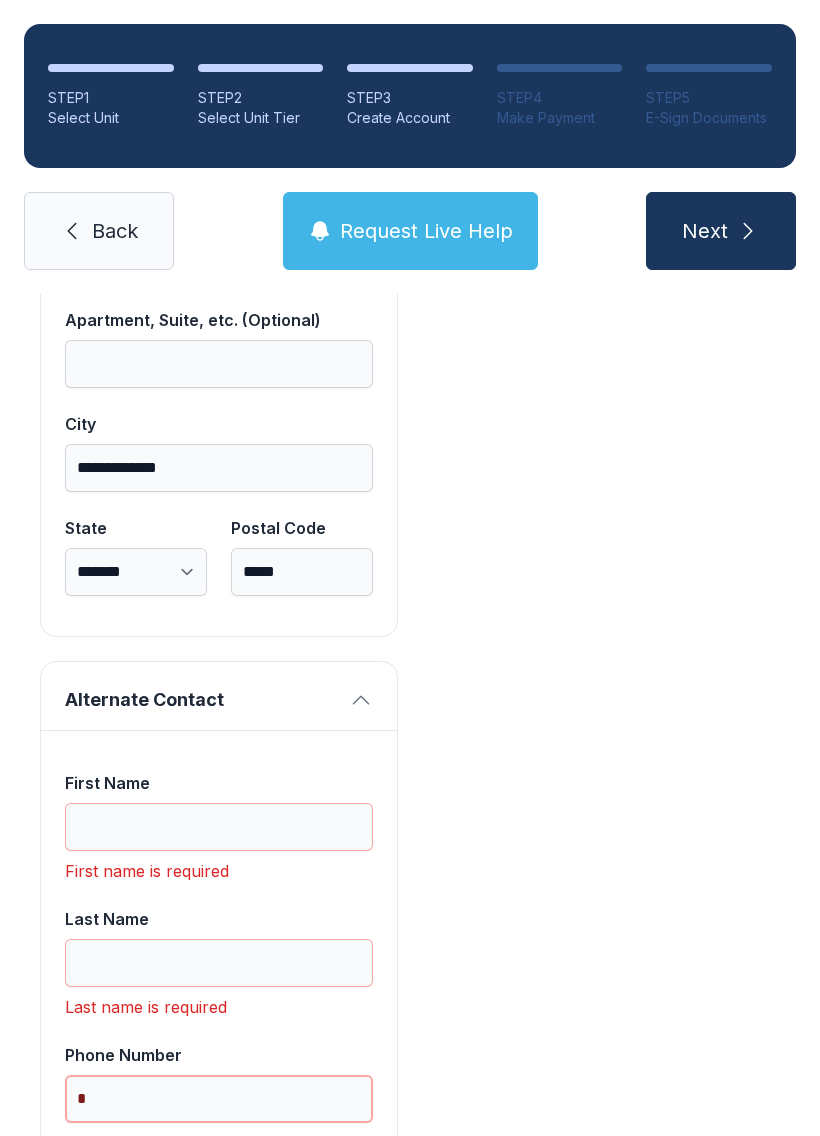 scroll, scrollTop: 44, scrollLeft: 0, axis: vertical 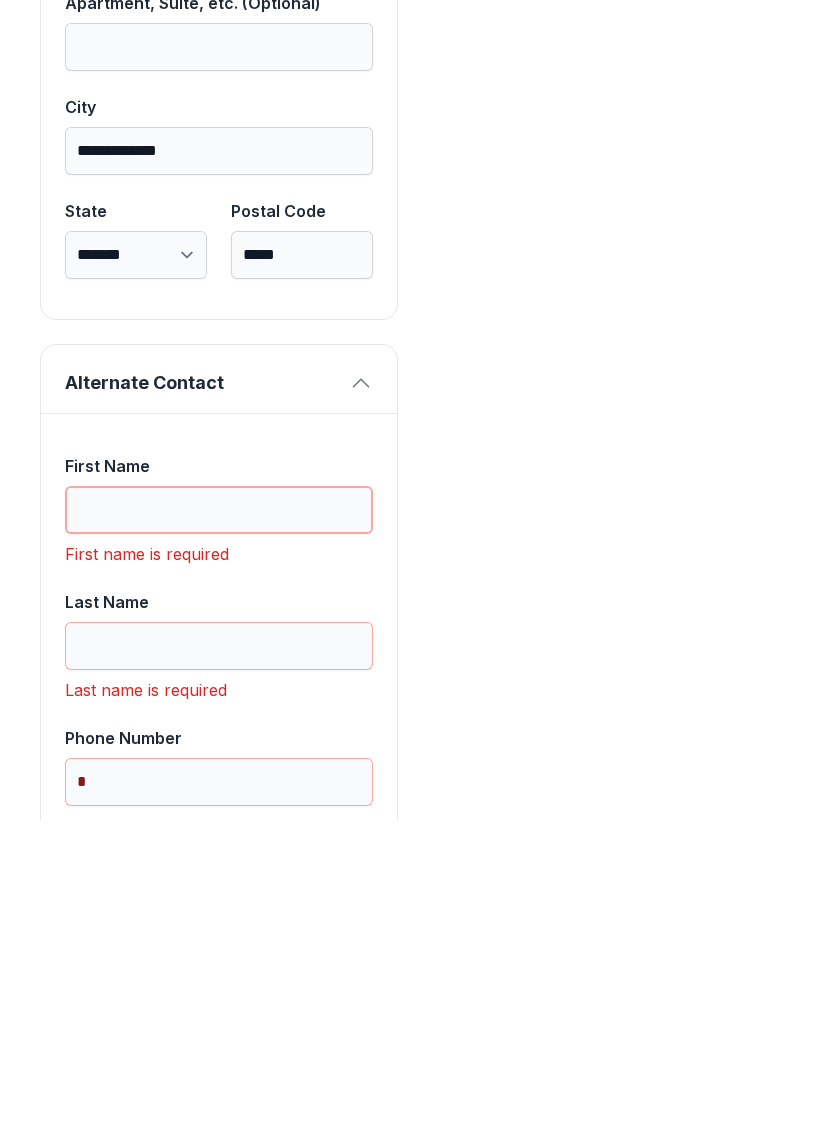 click on "First Name" at bounding box center [219, 827] 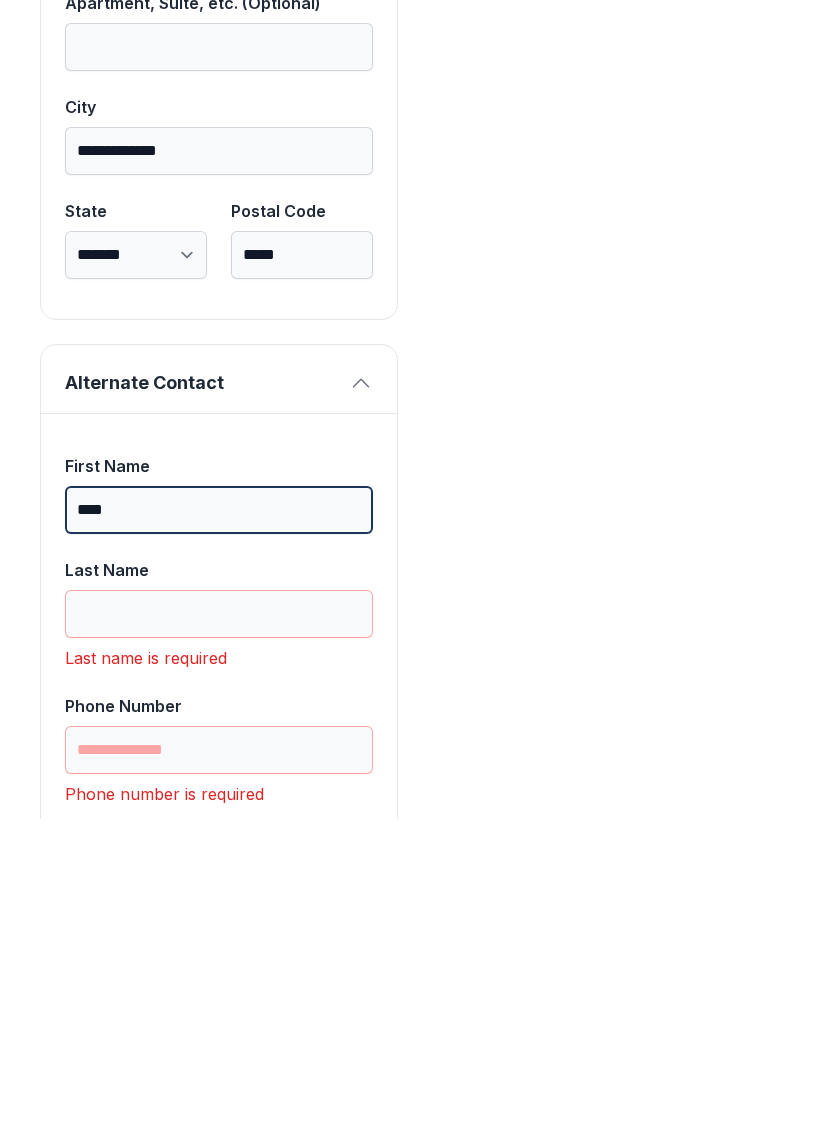 type on "****" 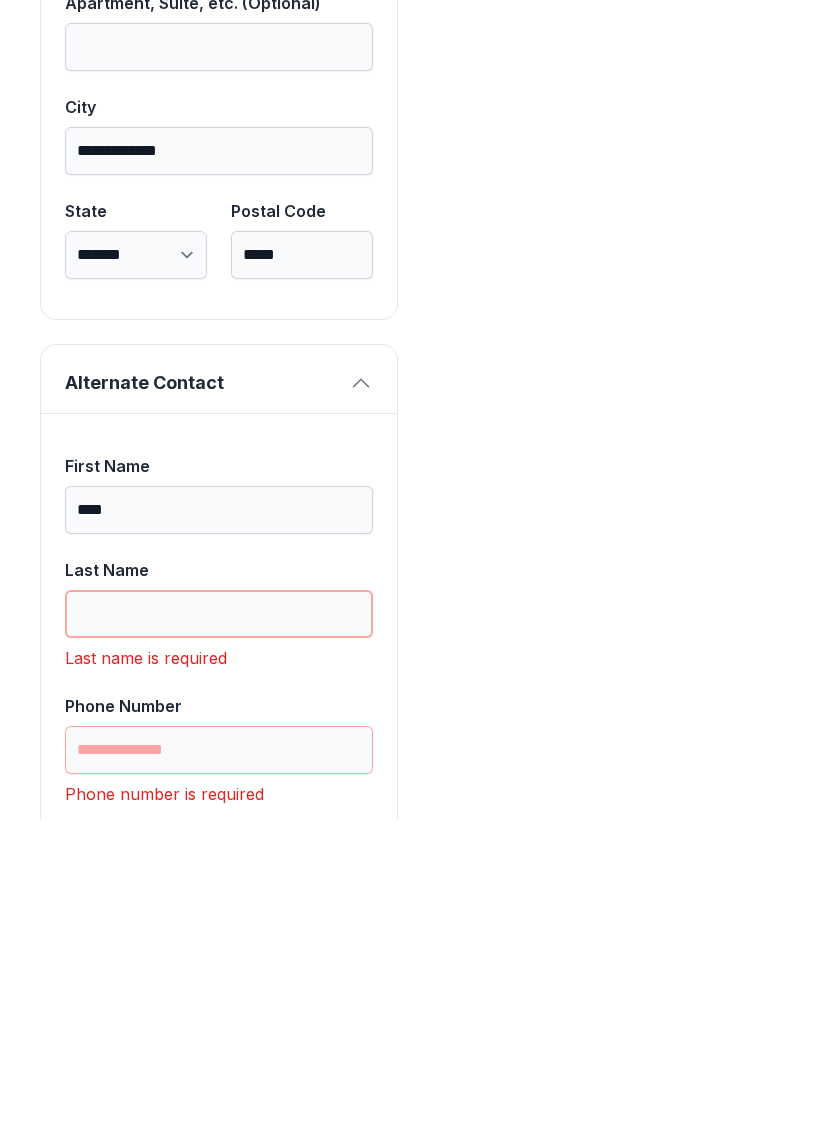click on "Last Name" at bounding box center [219, 931] 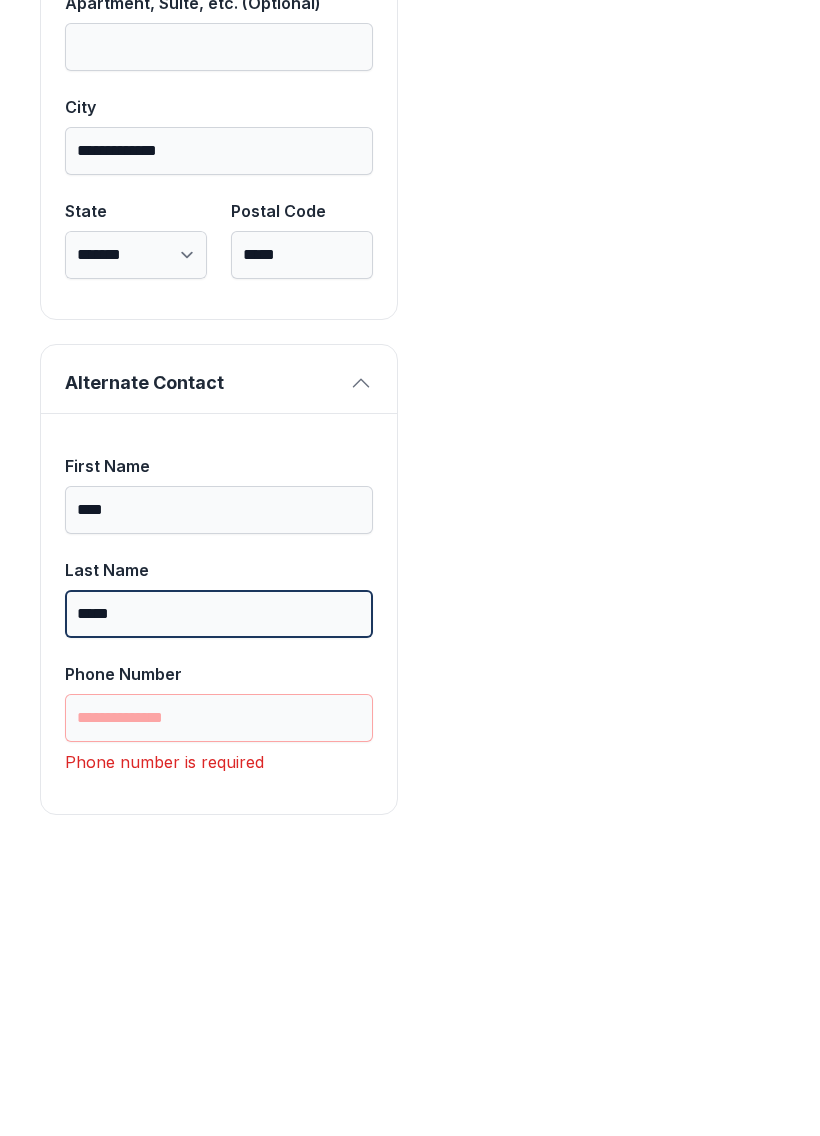 type on "*****" 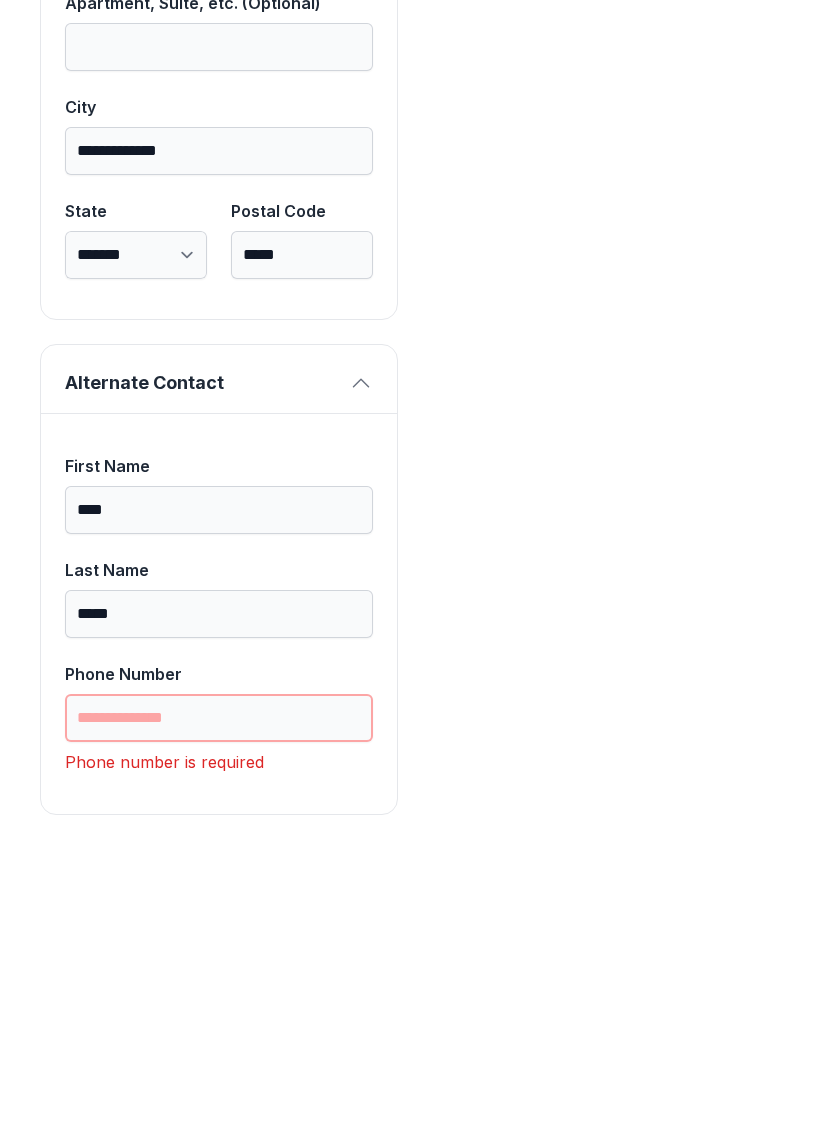 click on "Phone Number" at bounding box center (219, 1035) 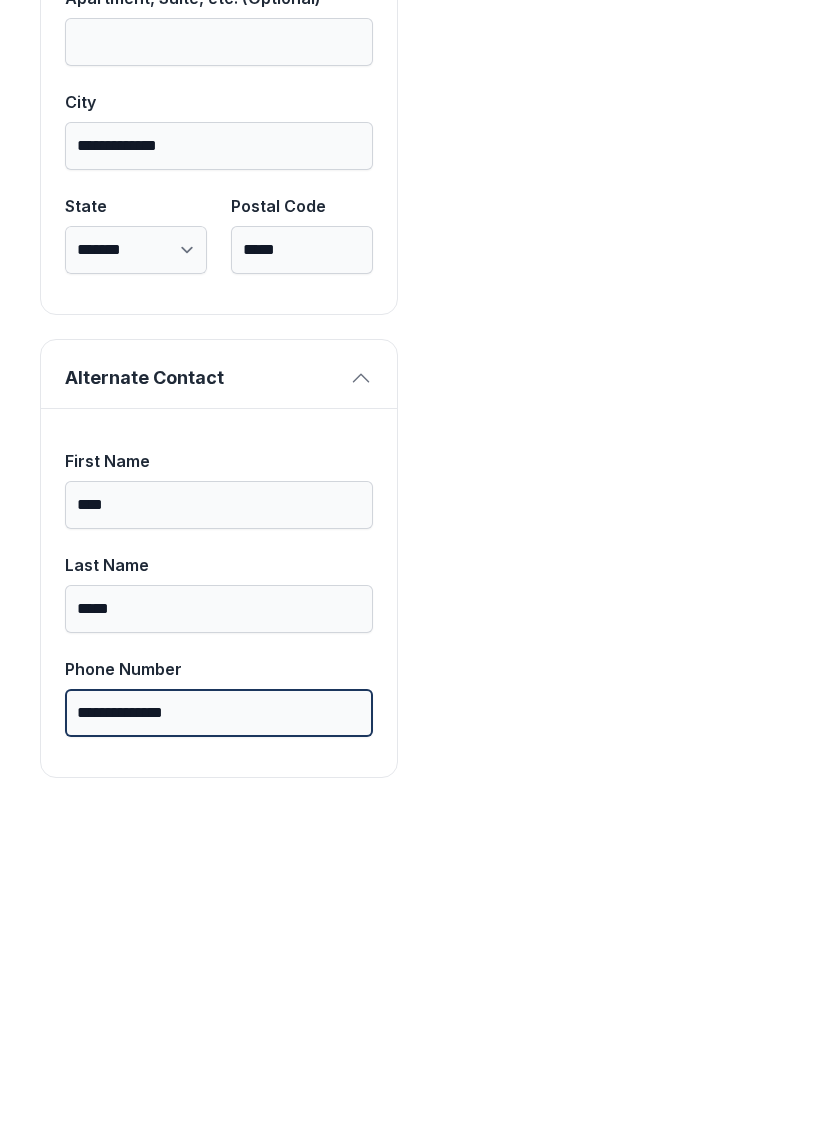 scroll, scrollTop: 1713, scrollLeft: 0, axis: vertical 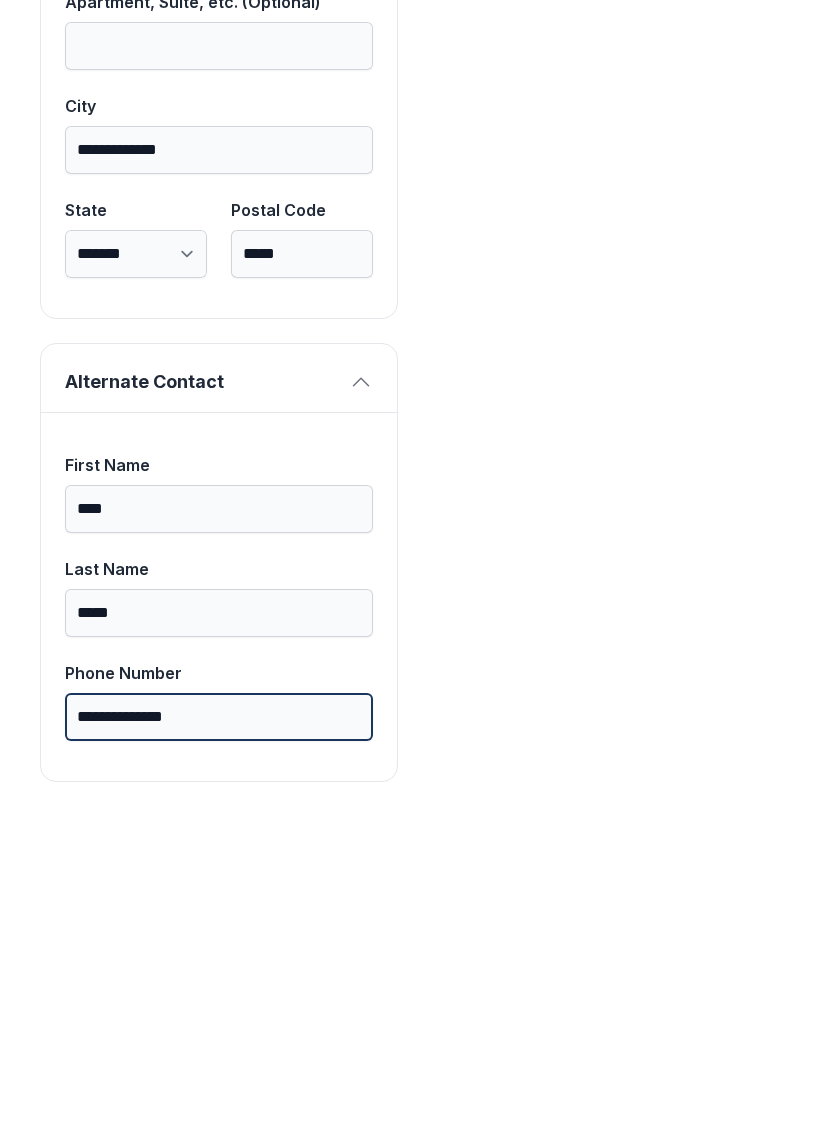 type on "**********" 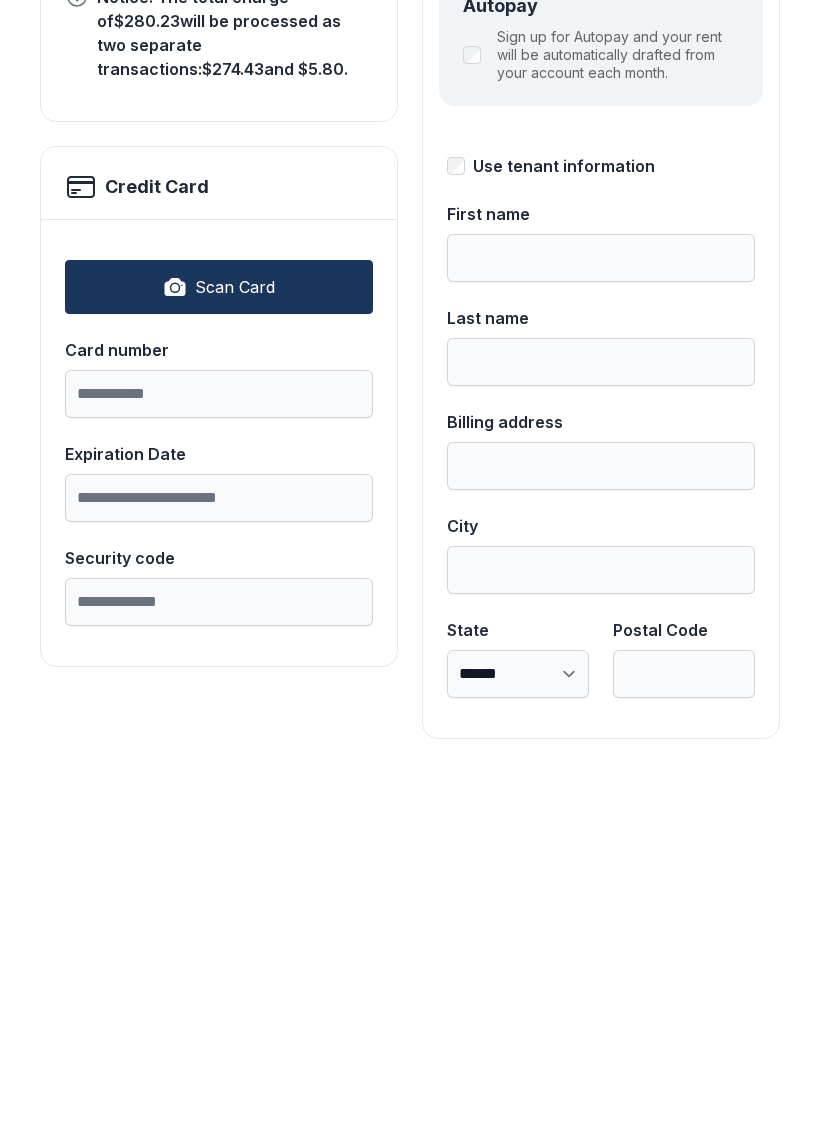 scroll, scrollTop: 154, scrollLeft: 0, axis: vertical 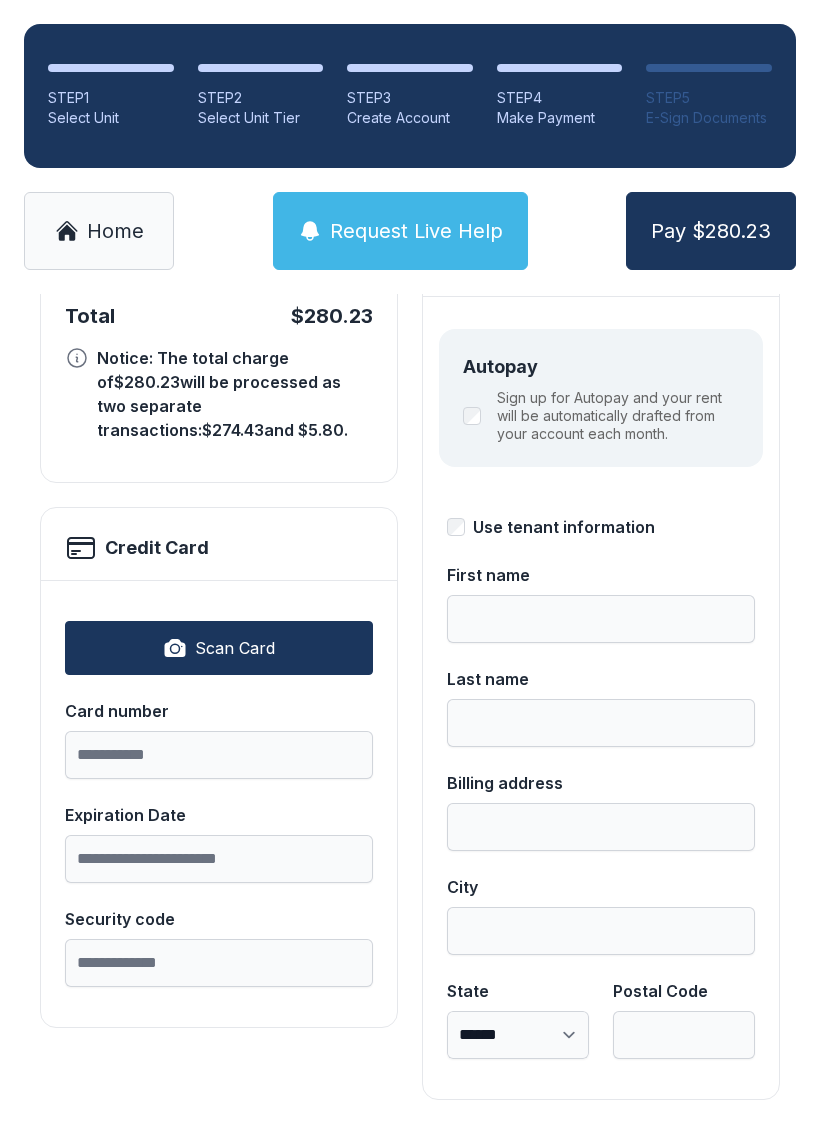 click on "Request Live Help" at bounding box center [416, 231] 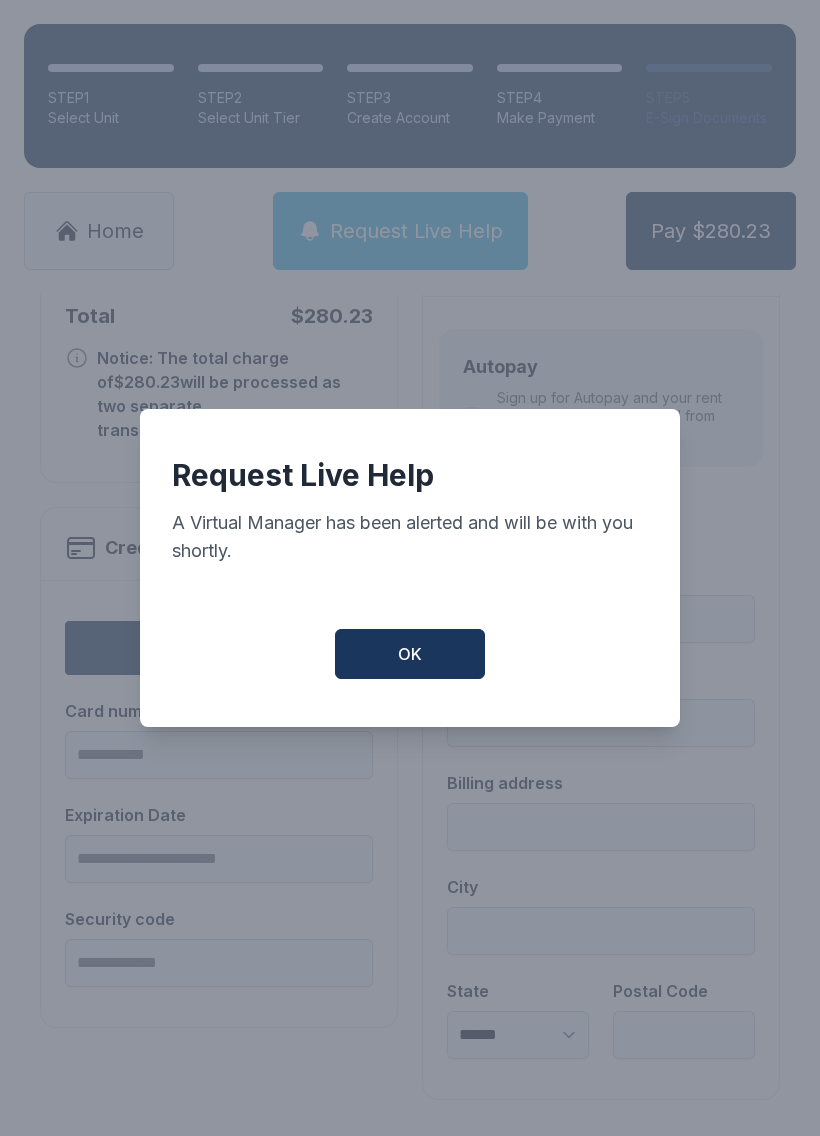 click on "OK" at bounding box center (410, 654) 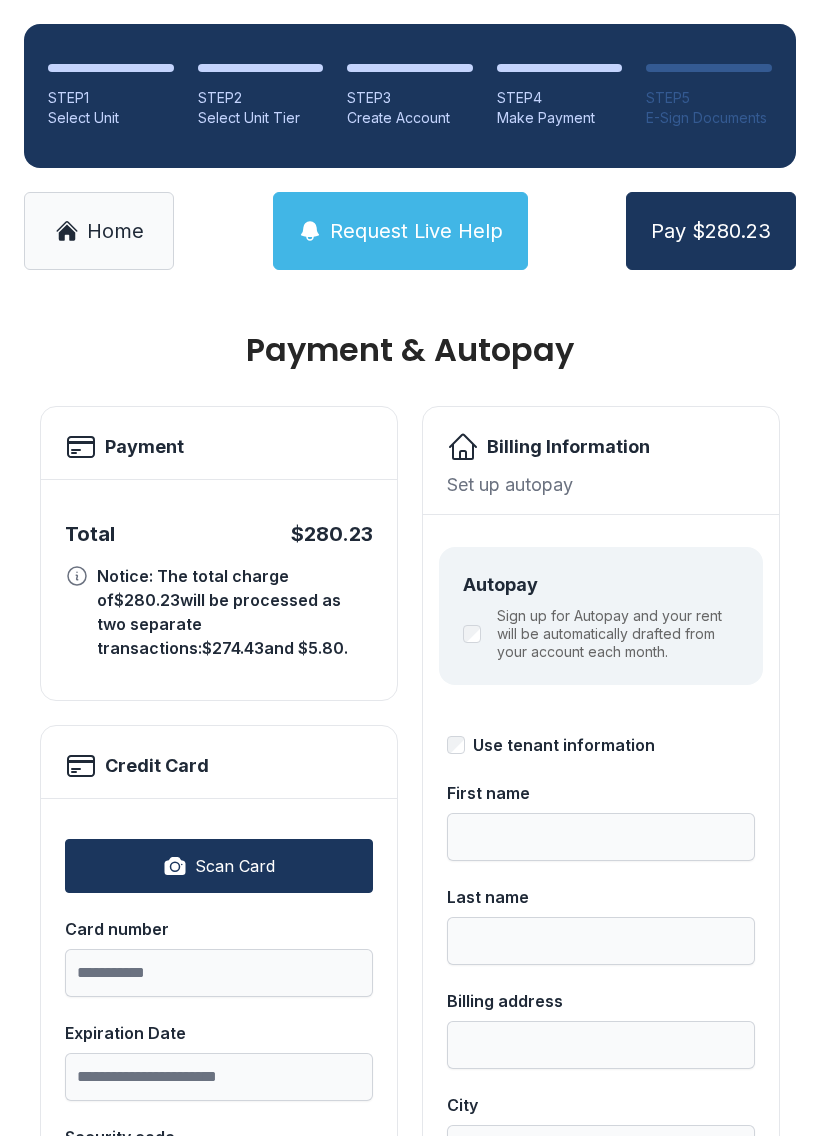 scroll, scrollTop: 10, scrollLeft: 0, axis: vertical 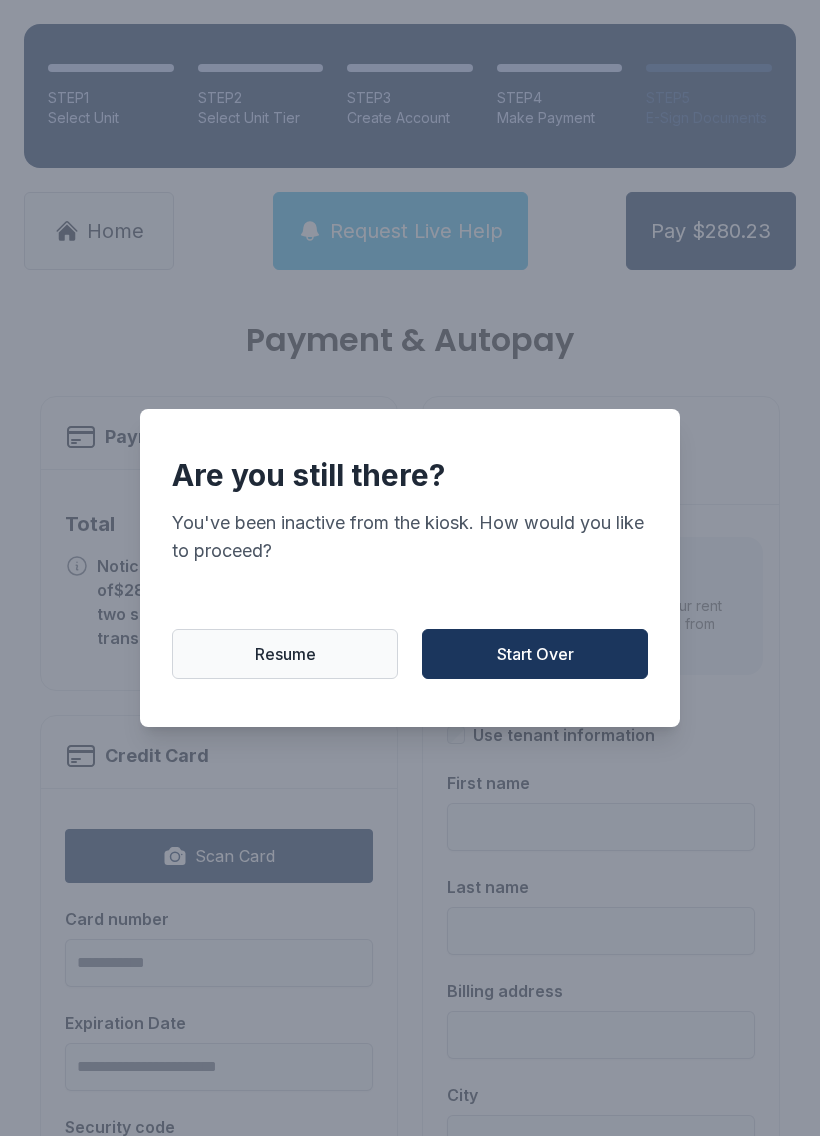 click on "Resume" at bounding box center [285, 654] 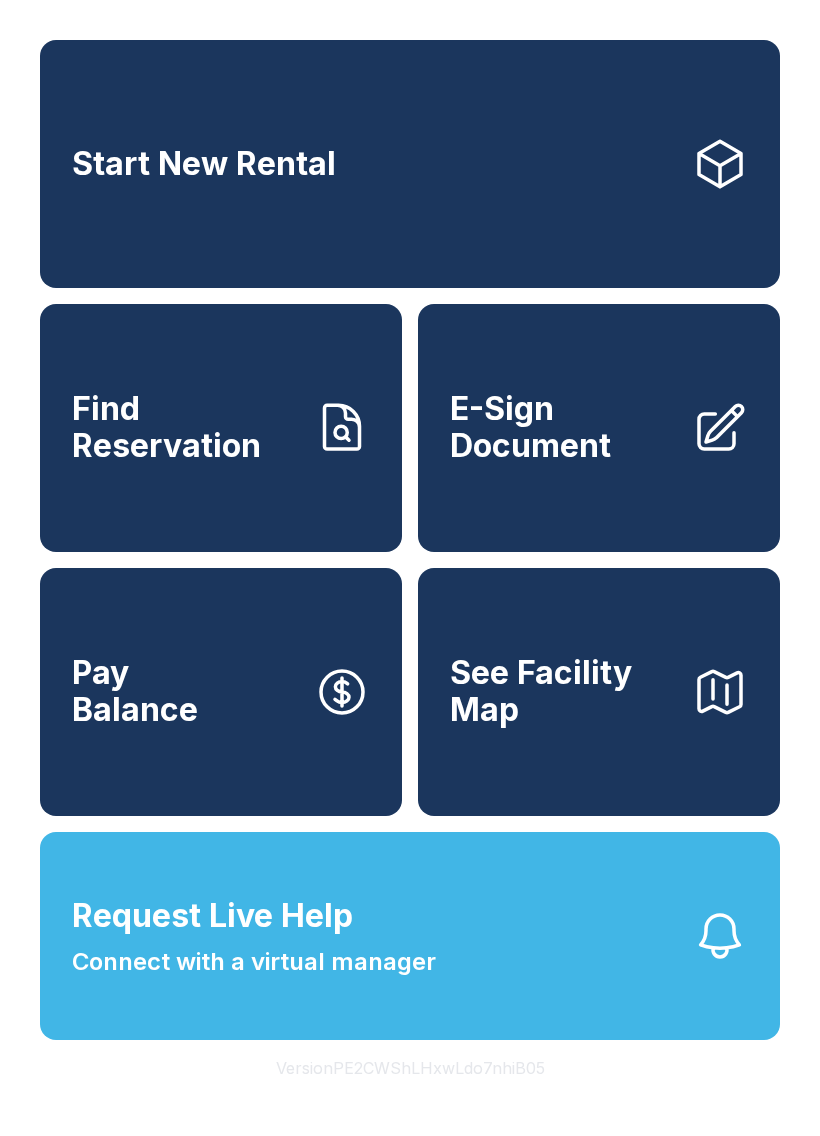 click on "E-Sign Document" at bounding box center [563, 427] 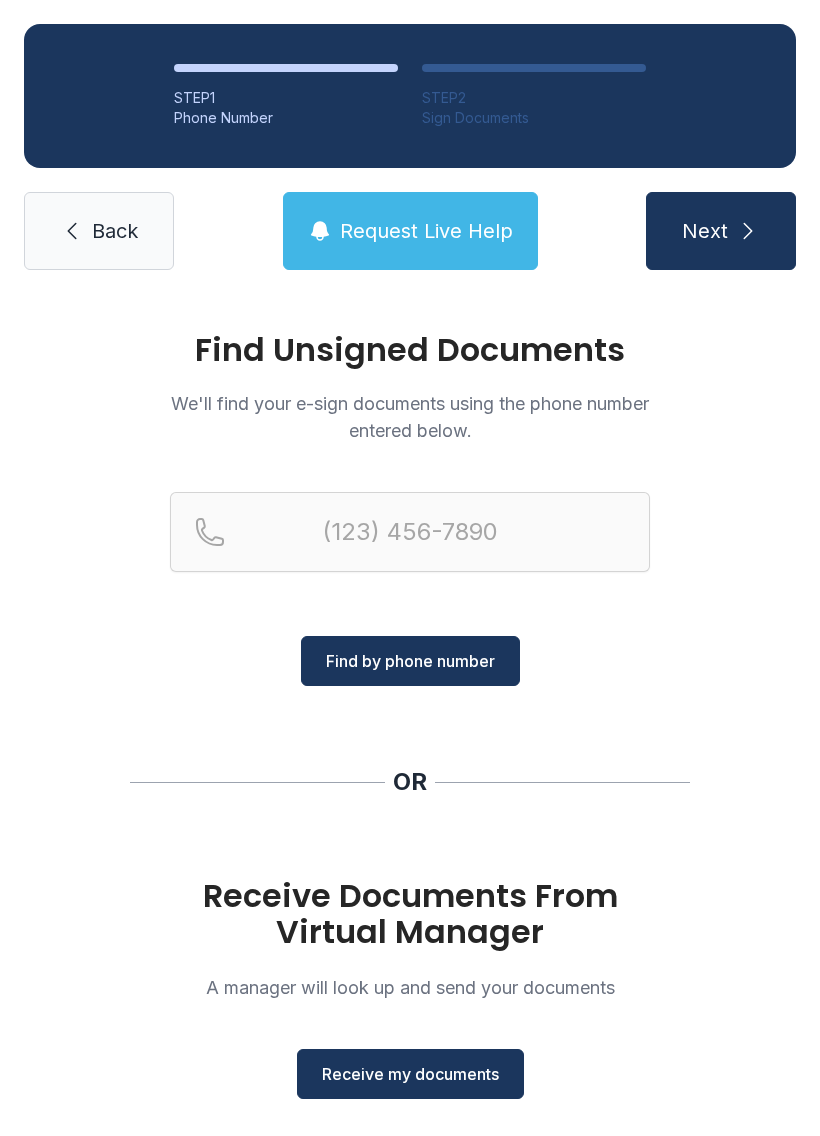 click on "Receive my documents" at bounding box center (410, 1074) 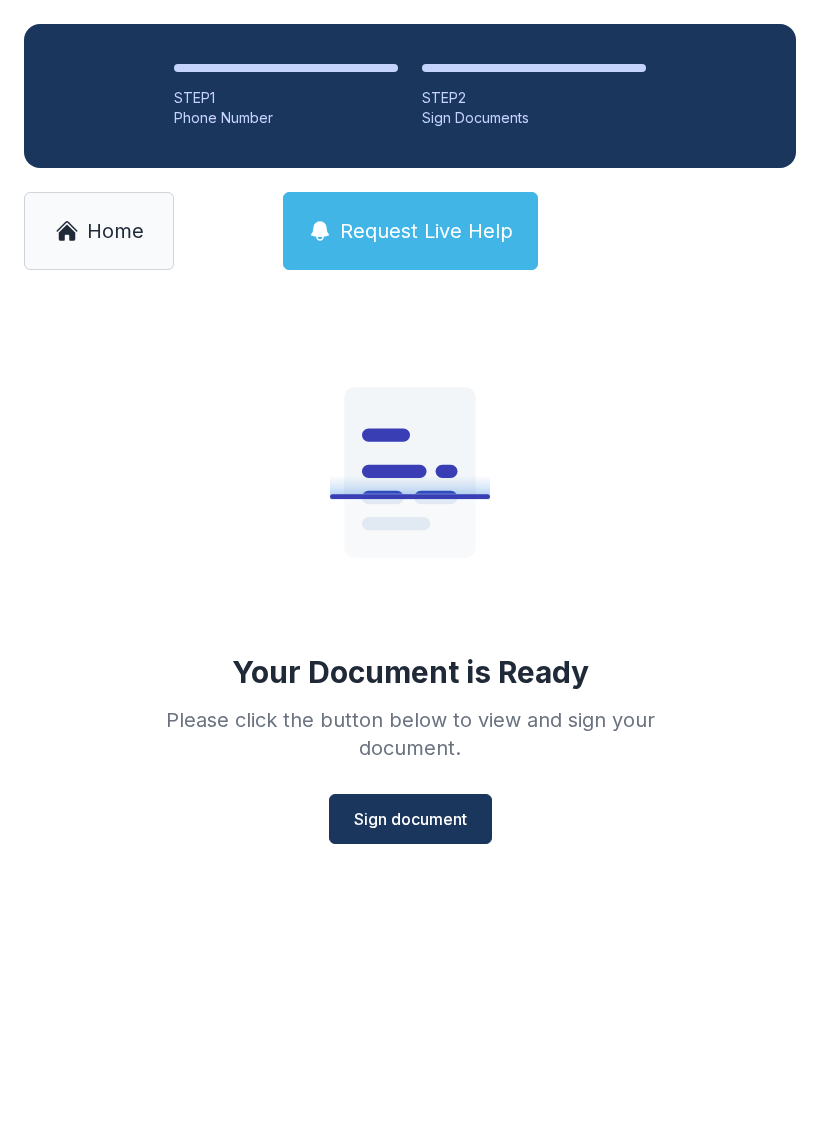 click on "Sign document" at bounding box center [410, 819] 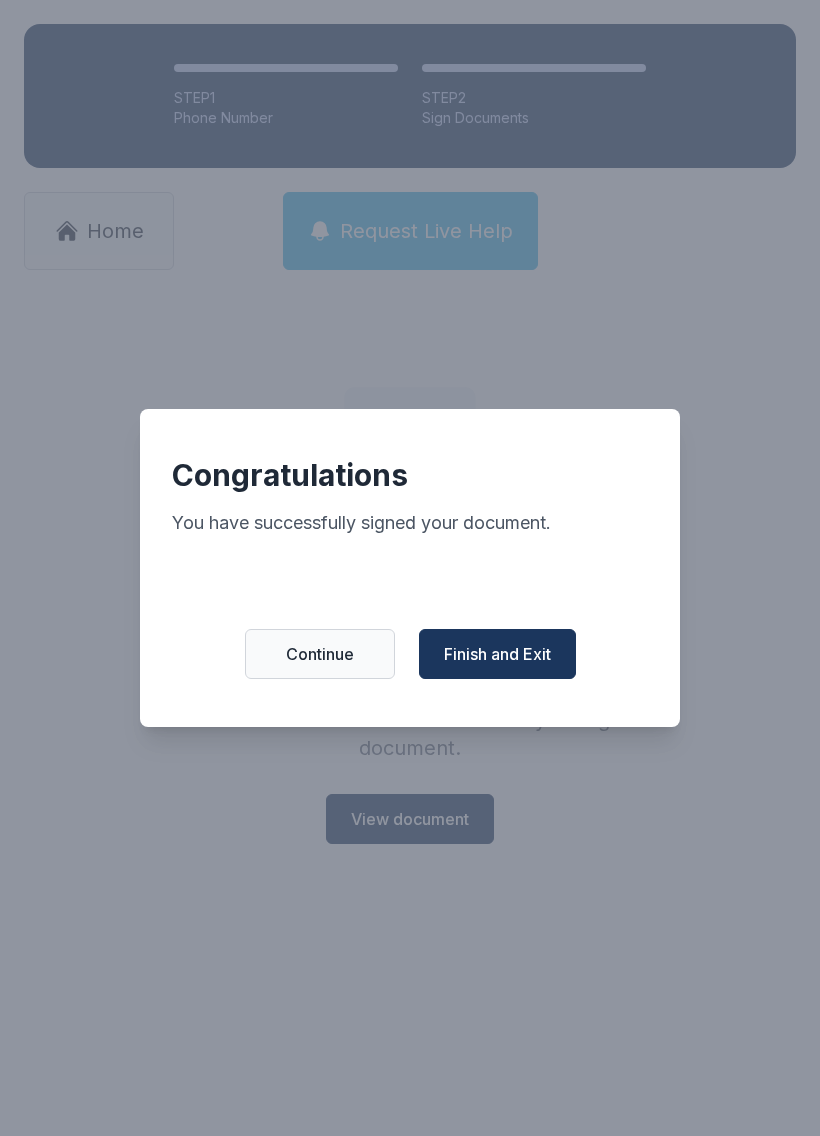 click on "Finish and Exit" at bounding box center (497, 654) 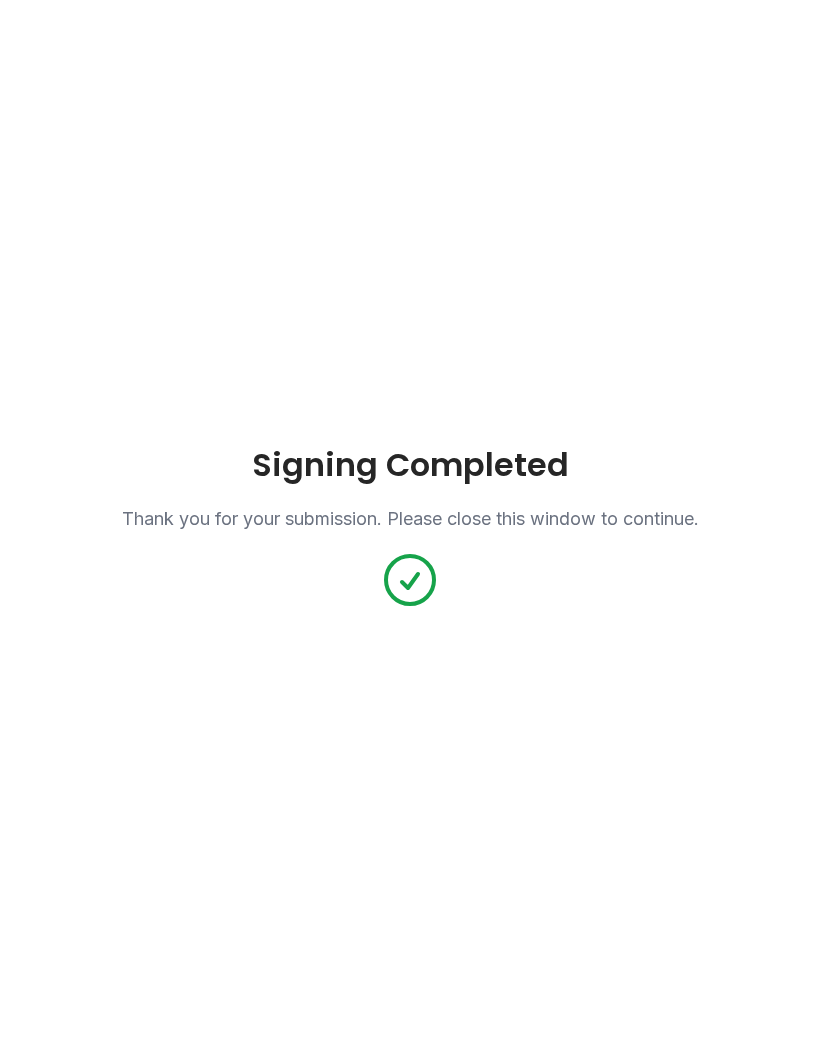 scroll, scrollTop: 0, scrollLeft: 0, axis: both 